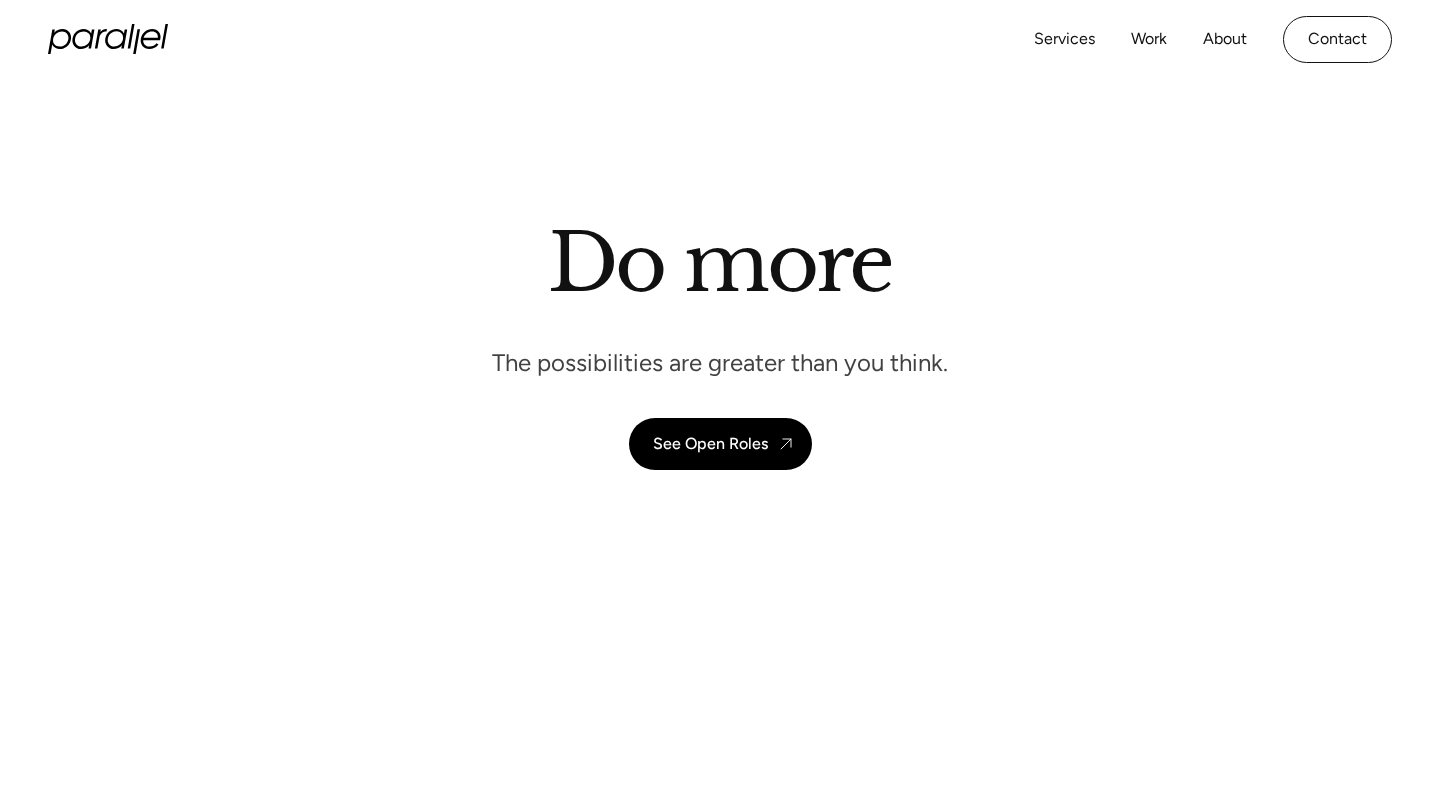 scroll, scrollTop: 0, scrollLeft: 0, axis: both 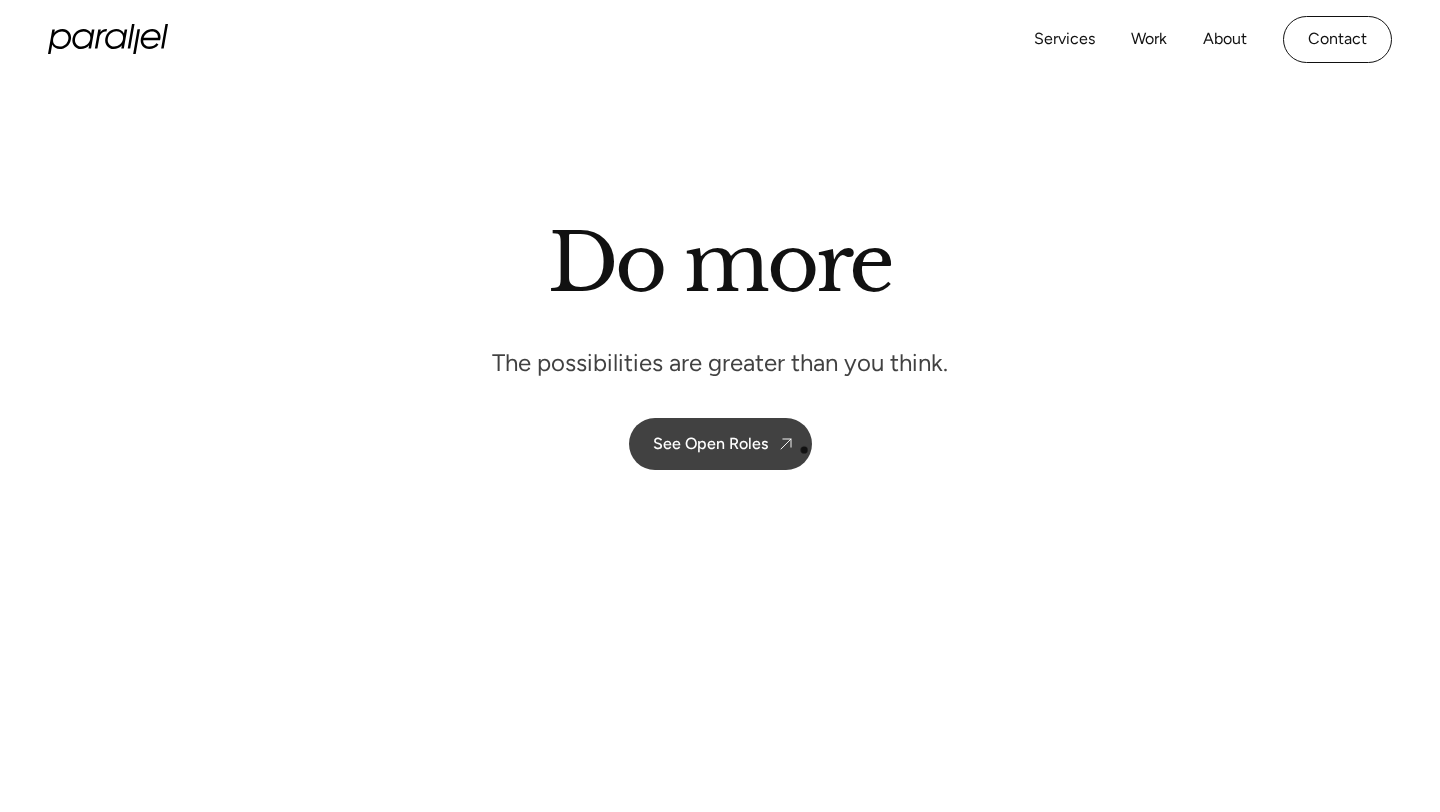 click on "See Open Roles" at bounding box center [720, 444] 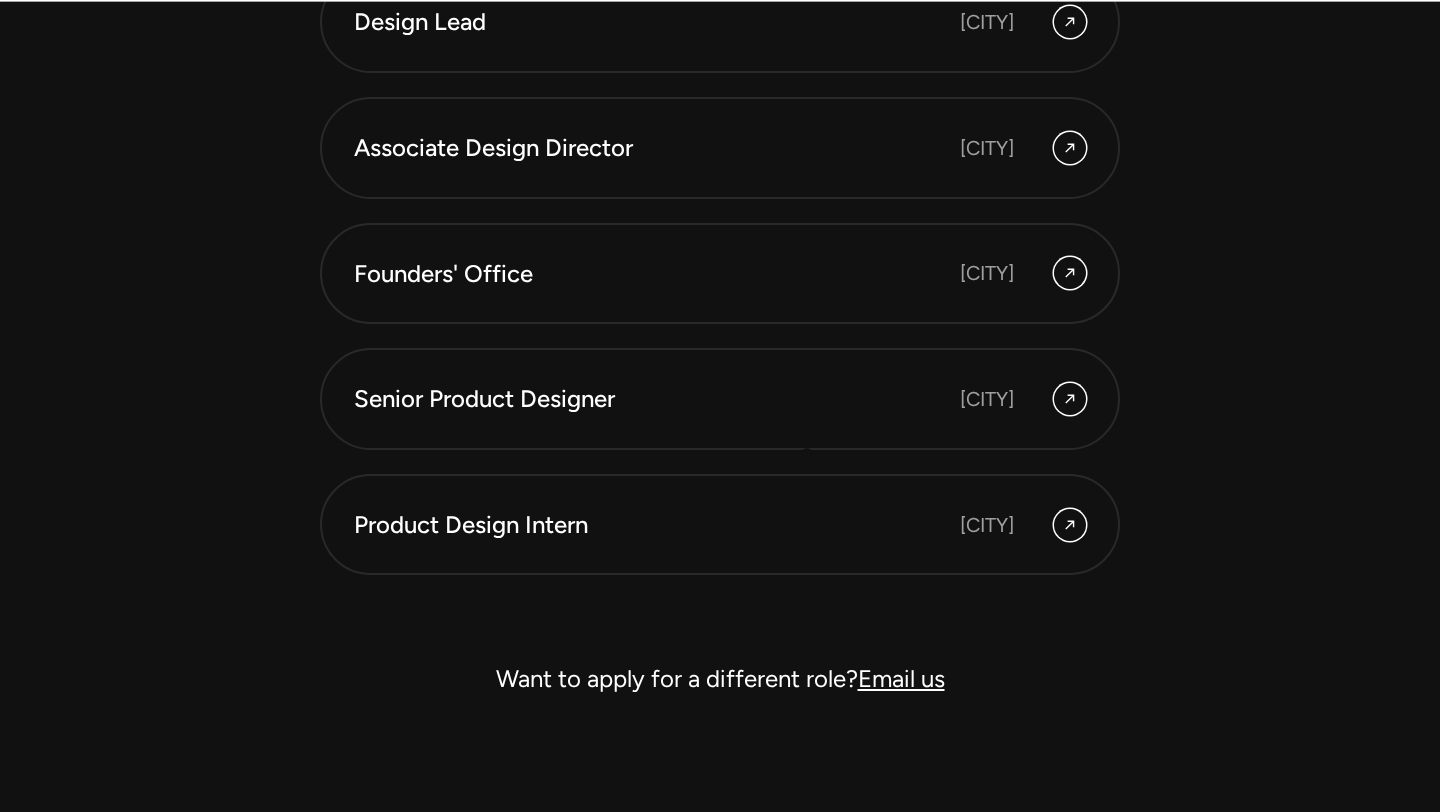 scroll, scrollTop: 5568, scrollLeft: 0, axis: vertical 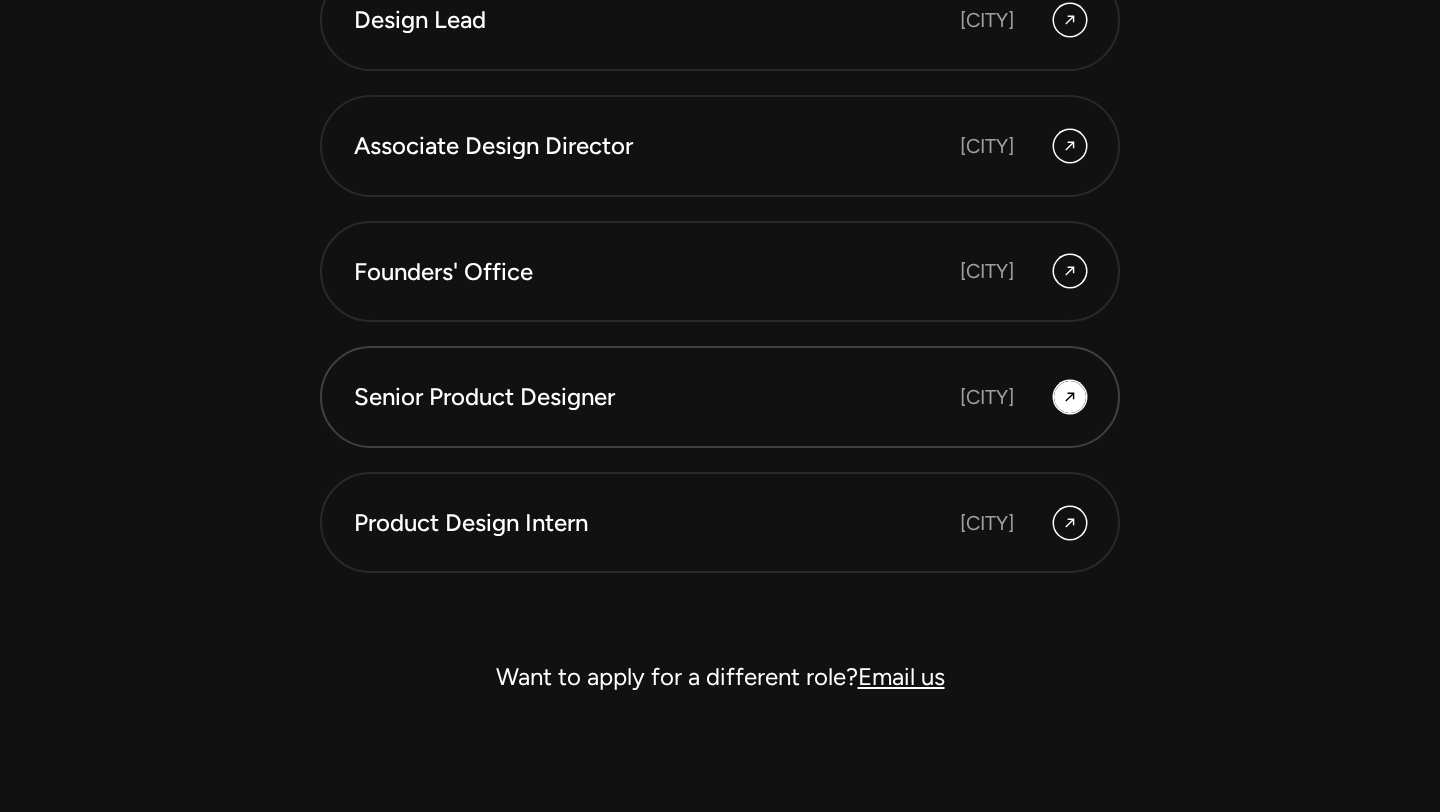 click on "Senior Product Designer
[CITY]" at bounding box center [720, 397] 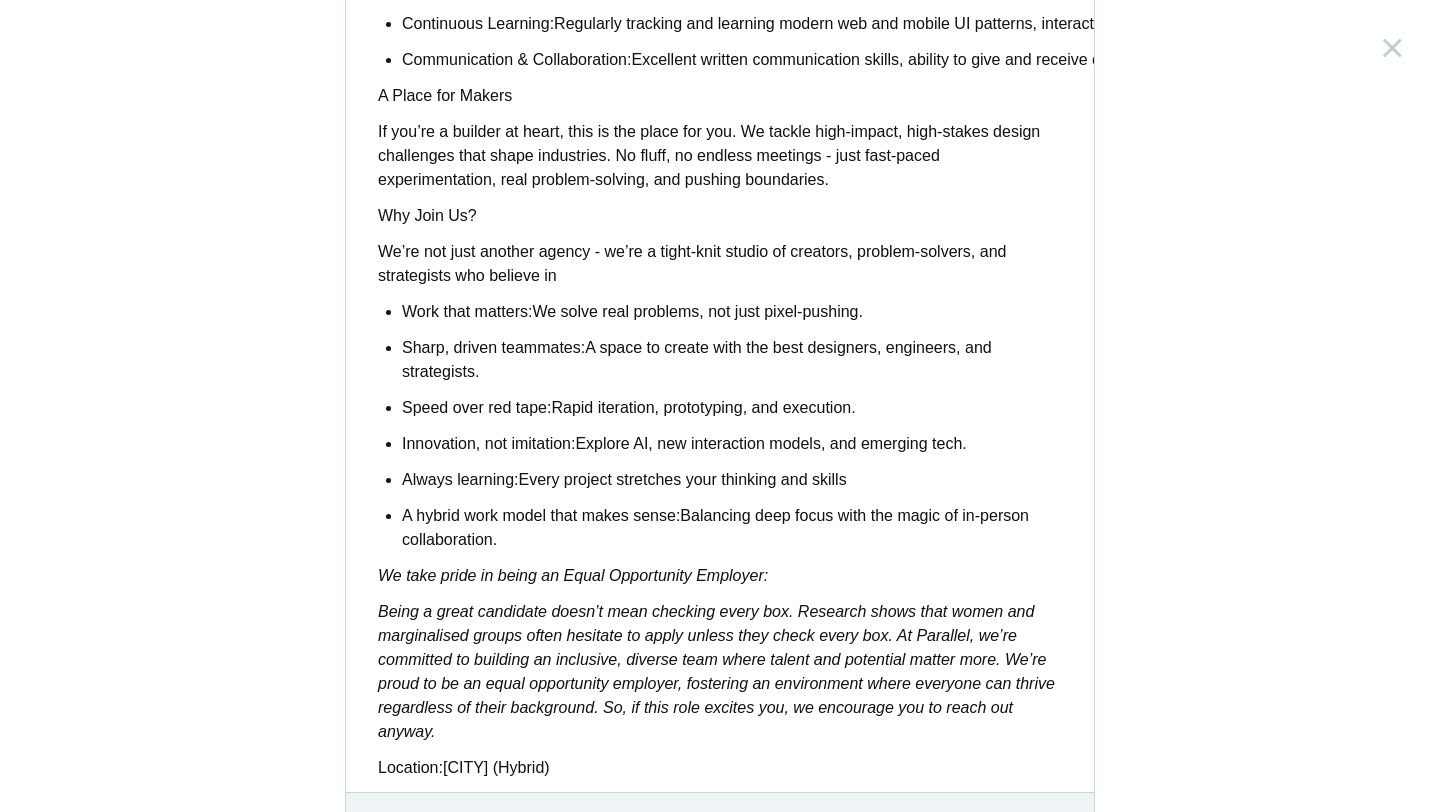 scroll, scrollTop: 1580, scrollLeft: 0, axis: vertical 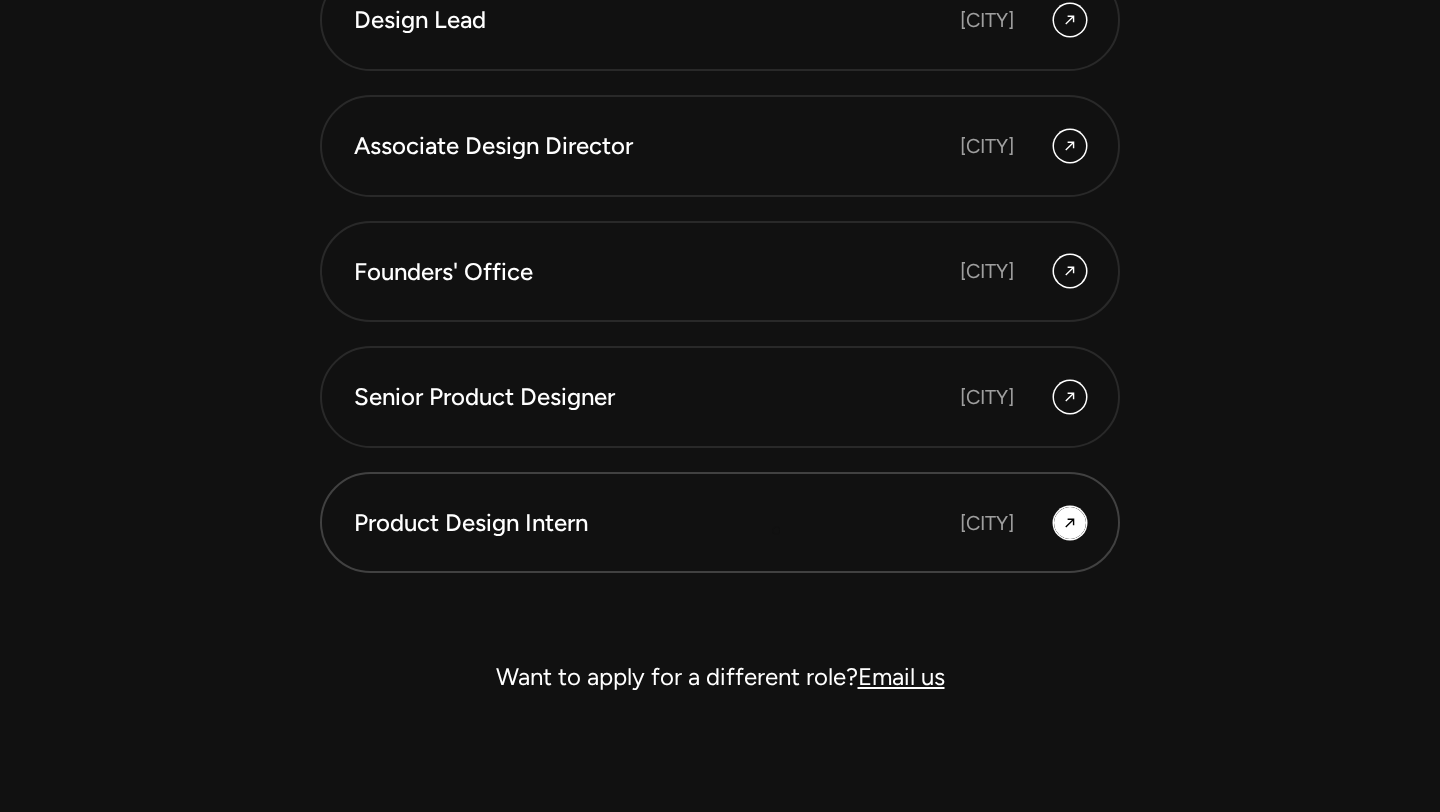 click on "Product Design Intern" at bounding box center [594, 523] 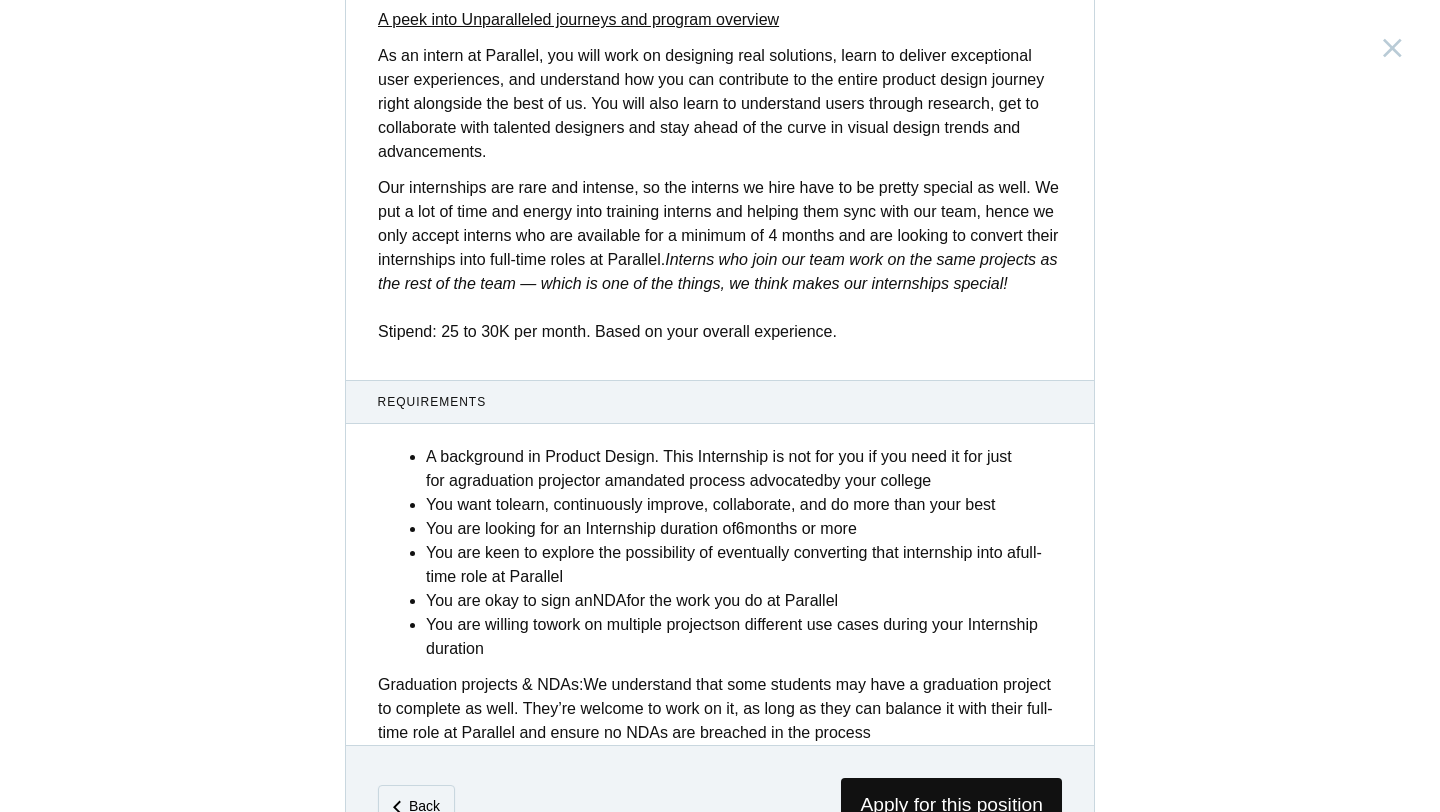 scroll, scrollTop: 734, scrollLeft: 0, axis: vertical 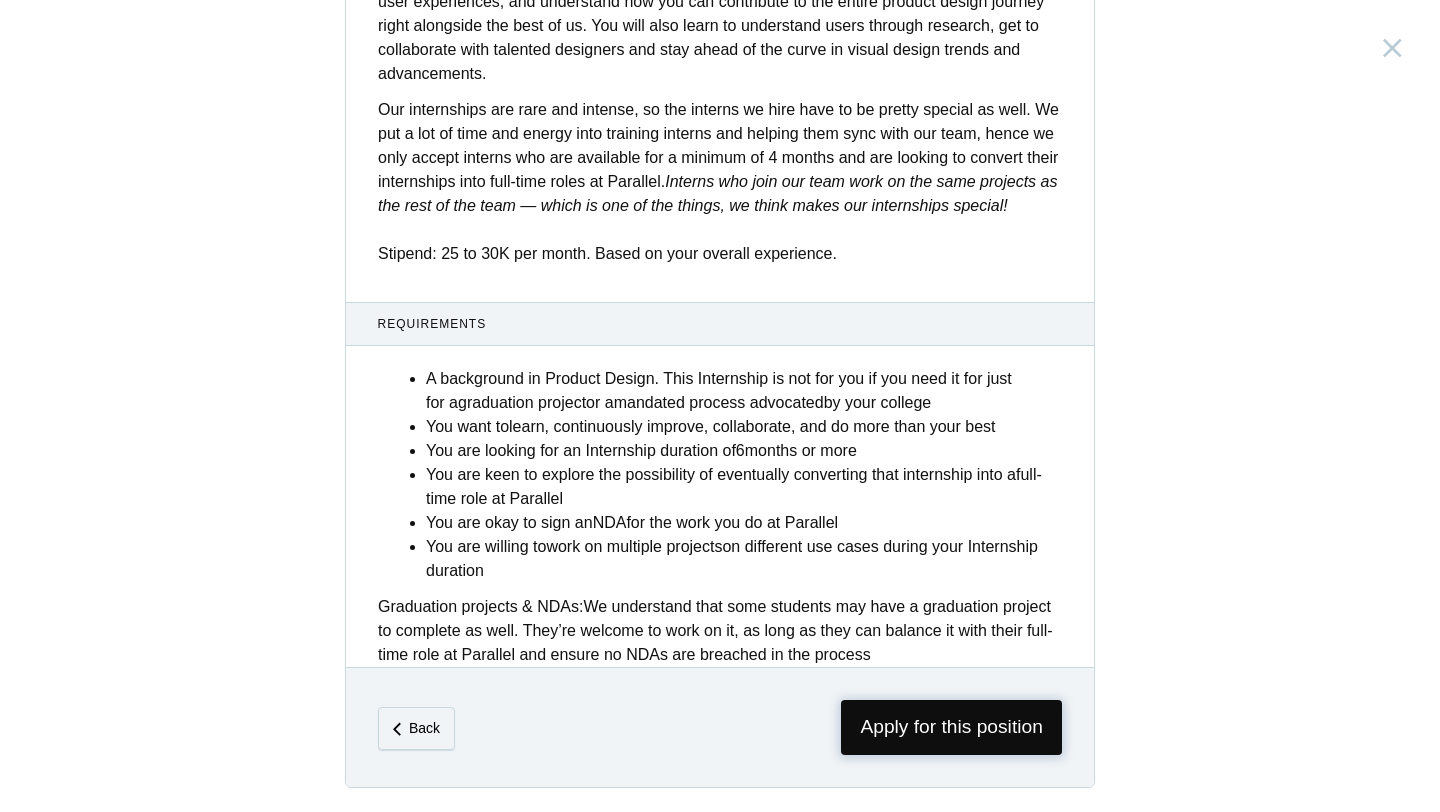 click on "Apply for this position" at bounding box center [951, 727] 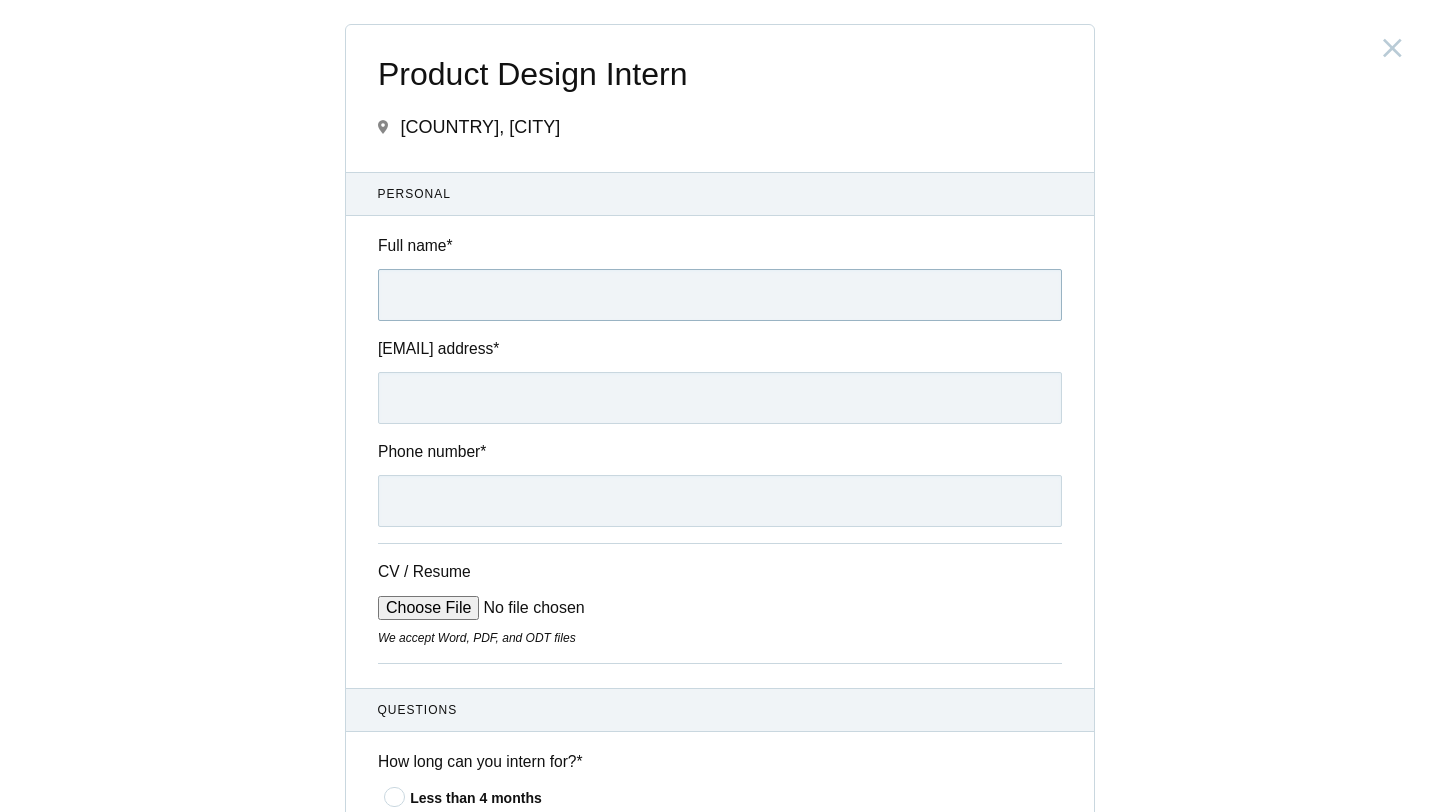 click on "Full name  *" at bounding box center (720, 295) 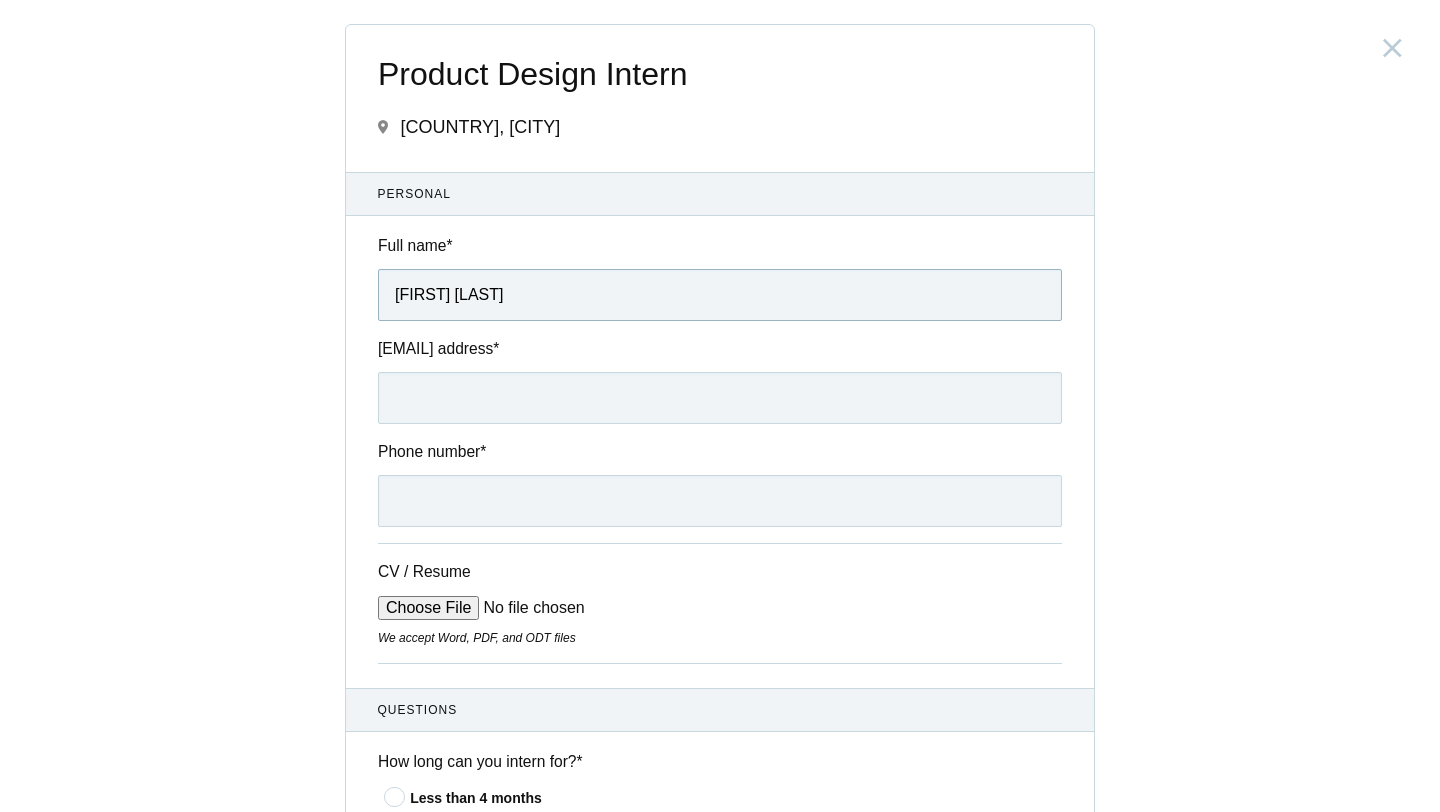 type on "[FIRST] [LAST]" 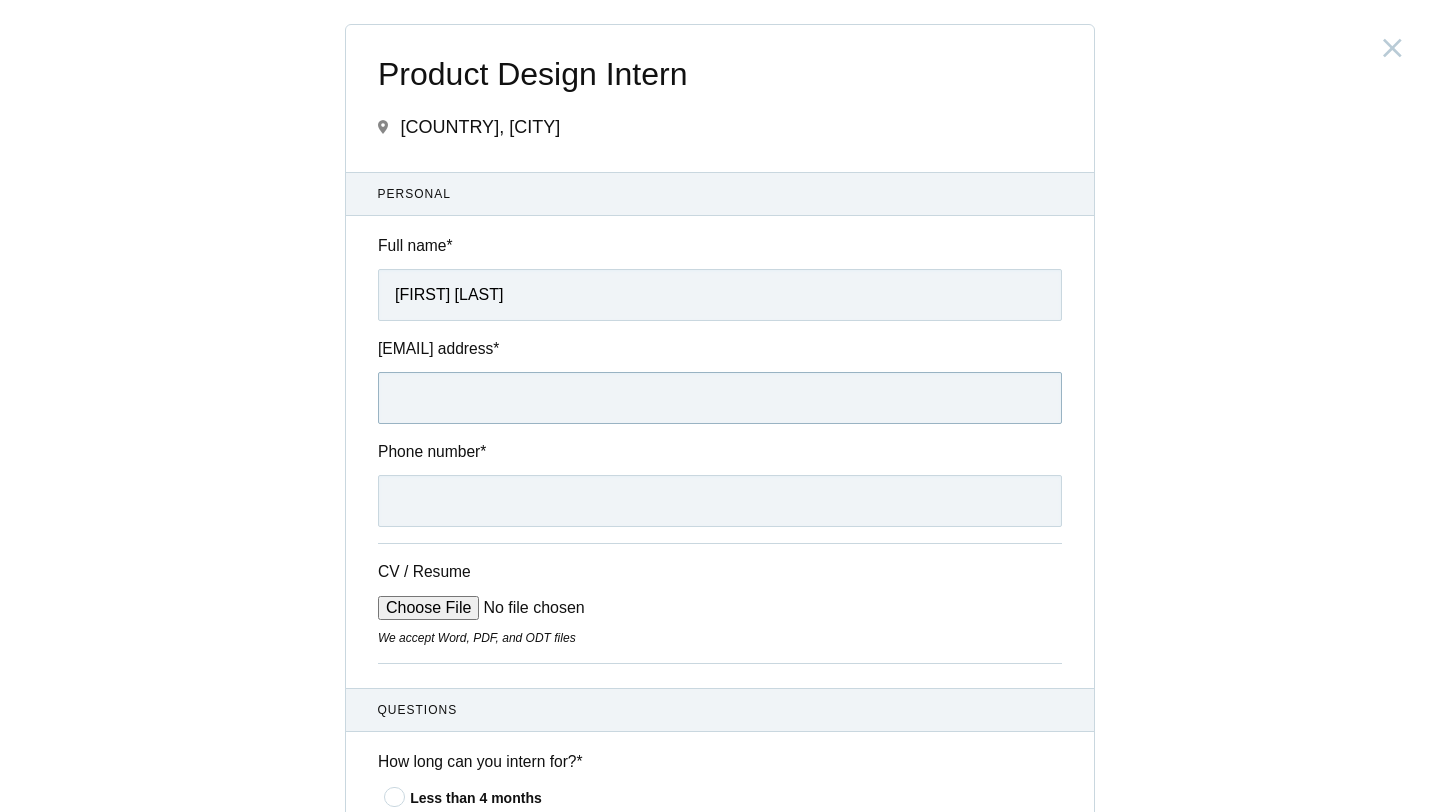 click on "[EMAIL] address *" at bounding box center (720, 398) 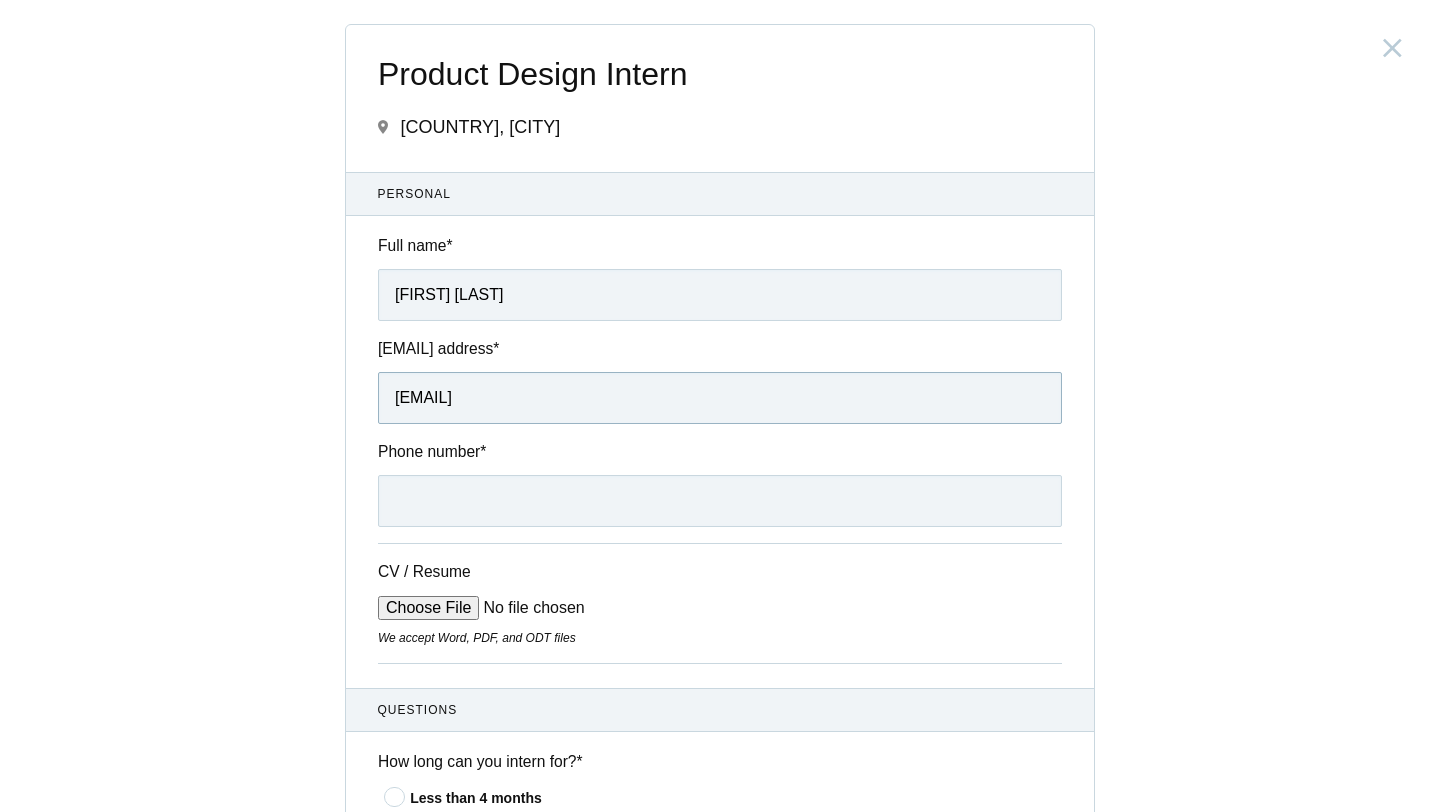 type on "[EMAIL]" 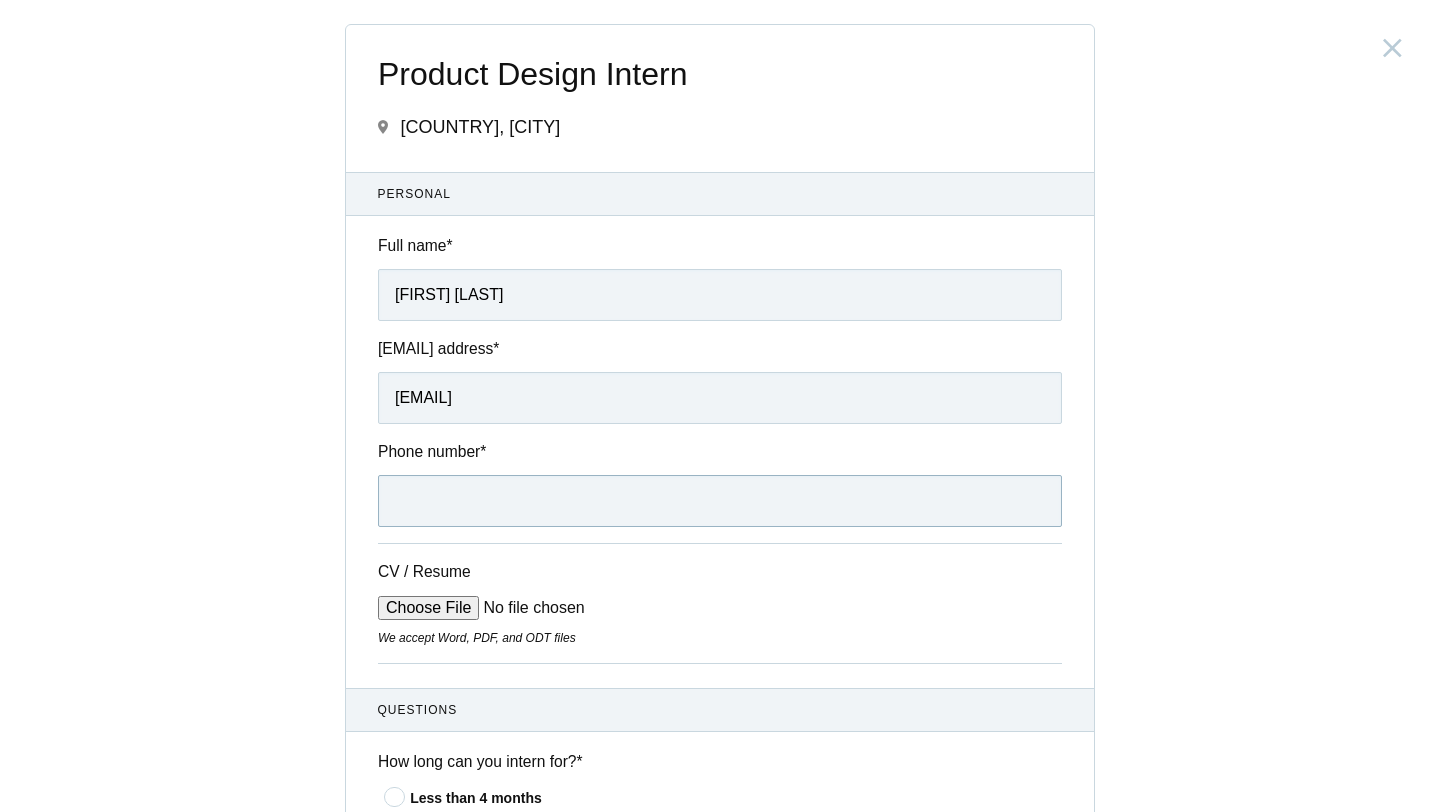 click on "[EMAIL] address *" at bounding box center (720, 501) 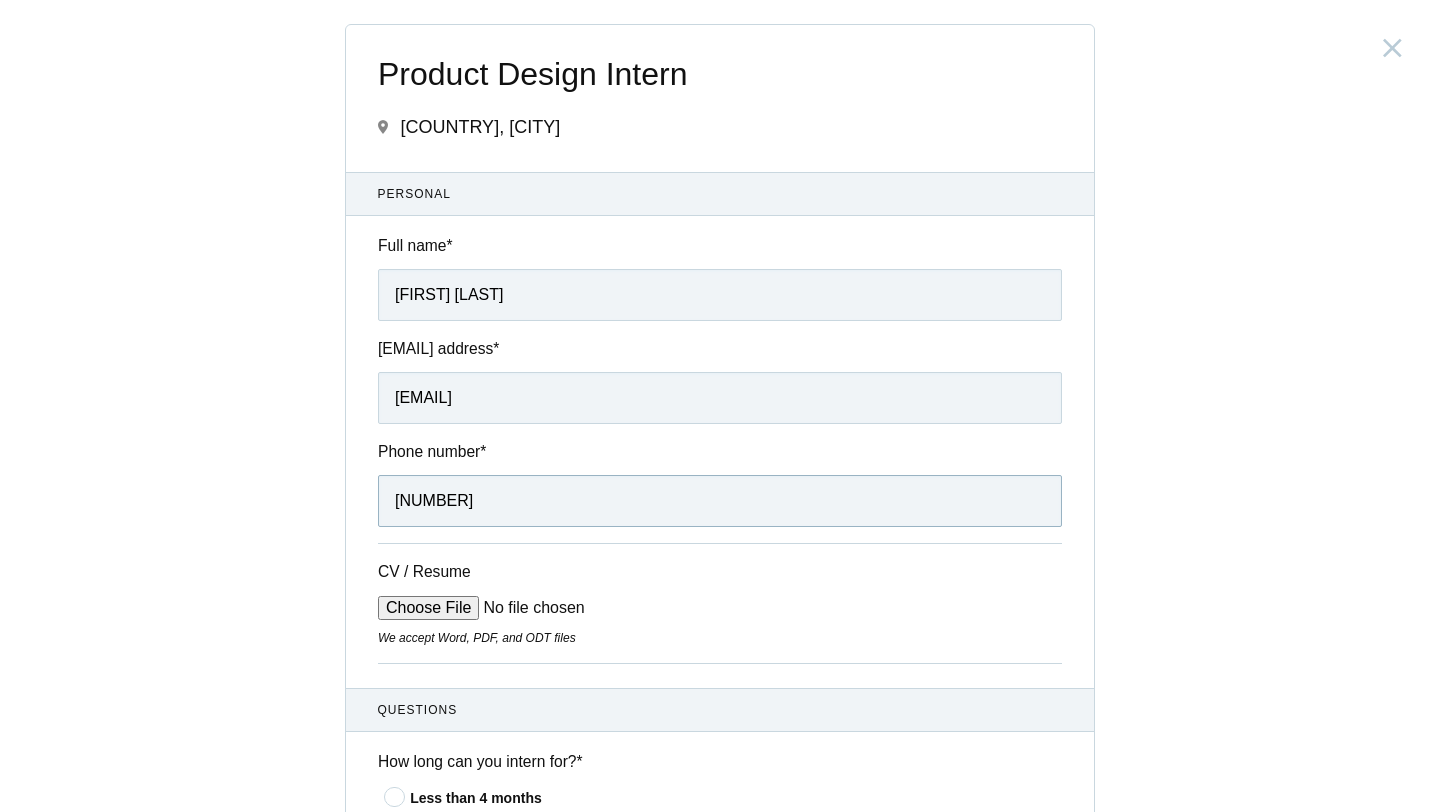 type on "[NUMBER]" 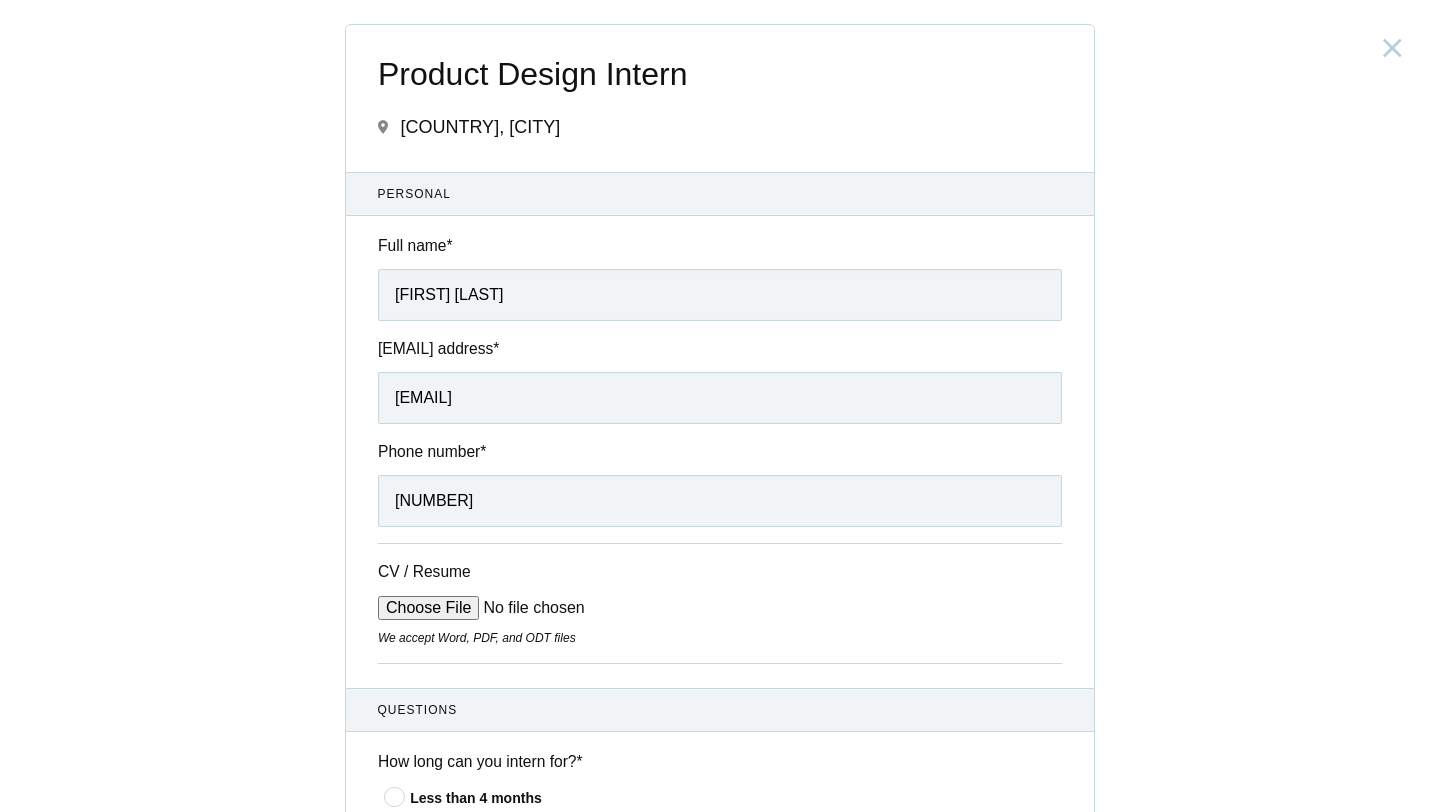 click on "CV / Resume" at bounding box center [529, 608] 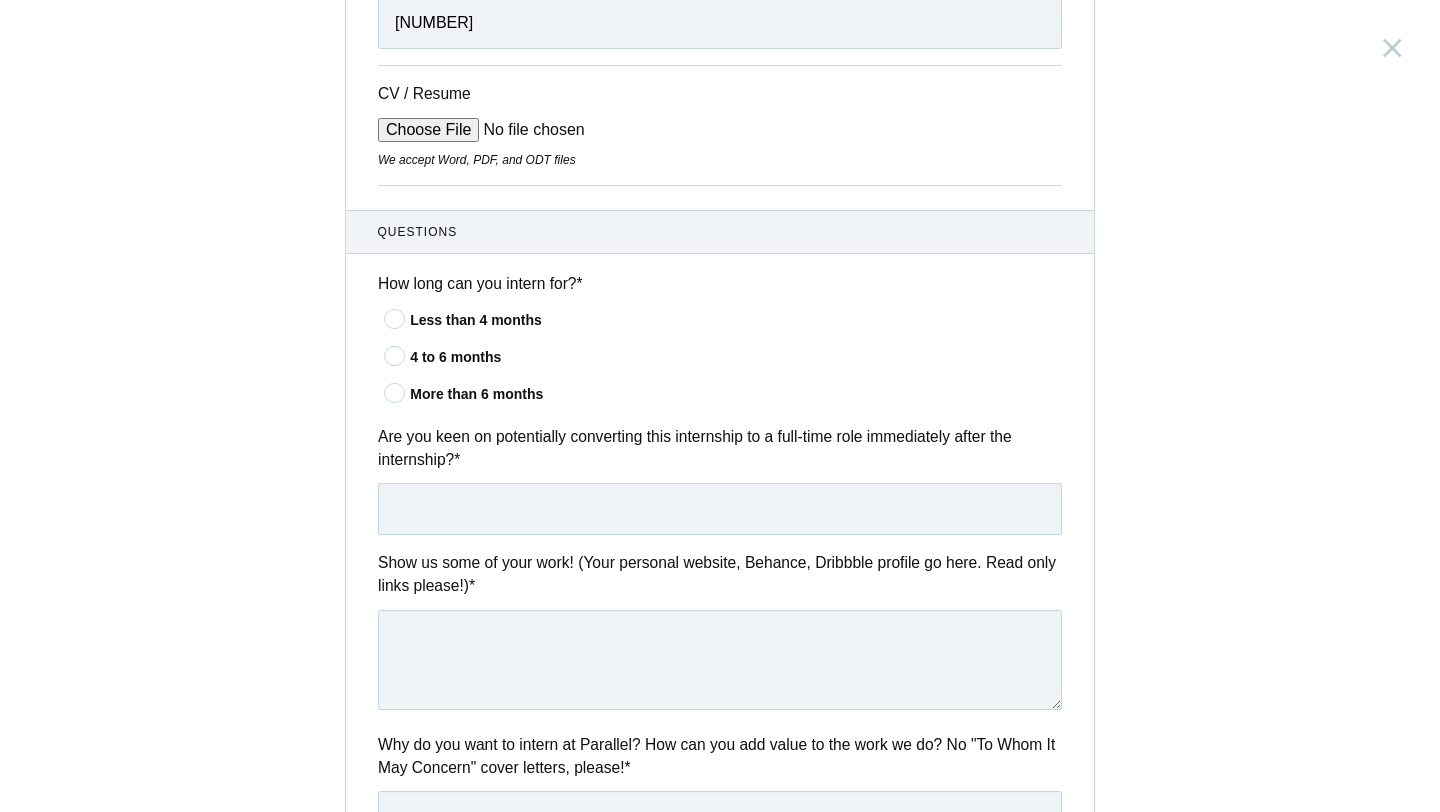scroll, scrollTop: 487, scrollLeft: 0, axis: vertical 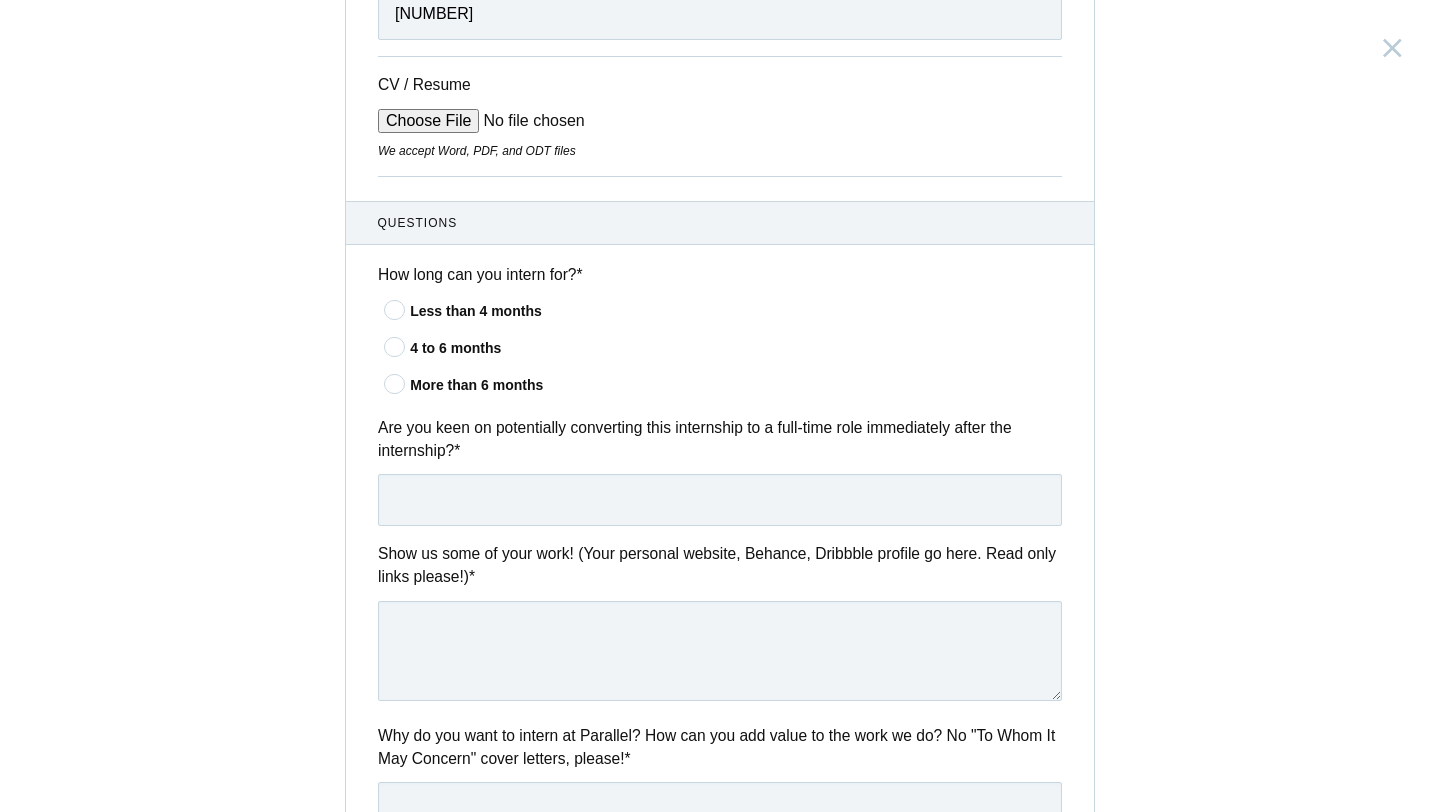 click at bounding box center (395, 346) 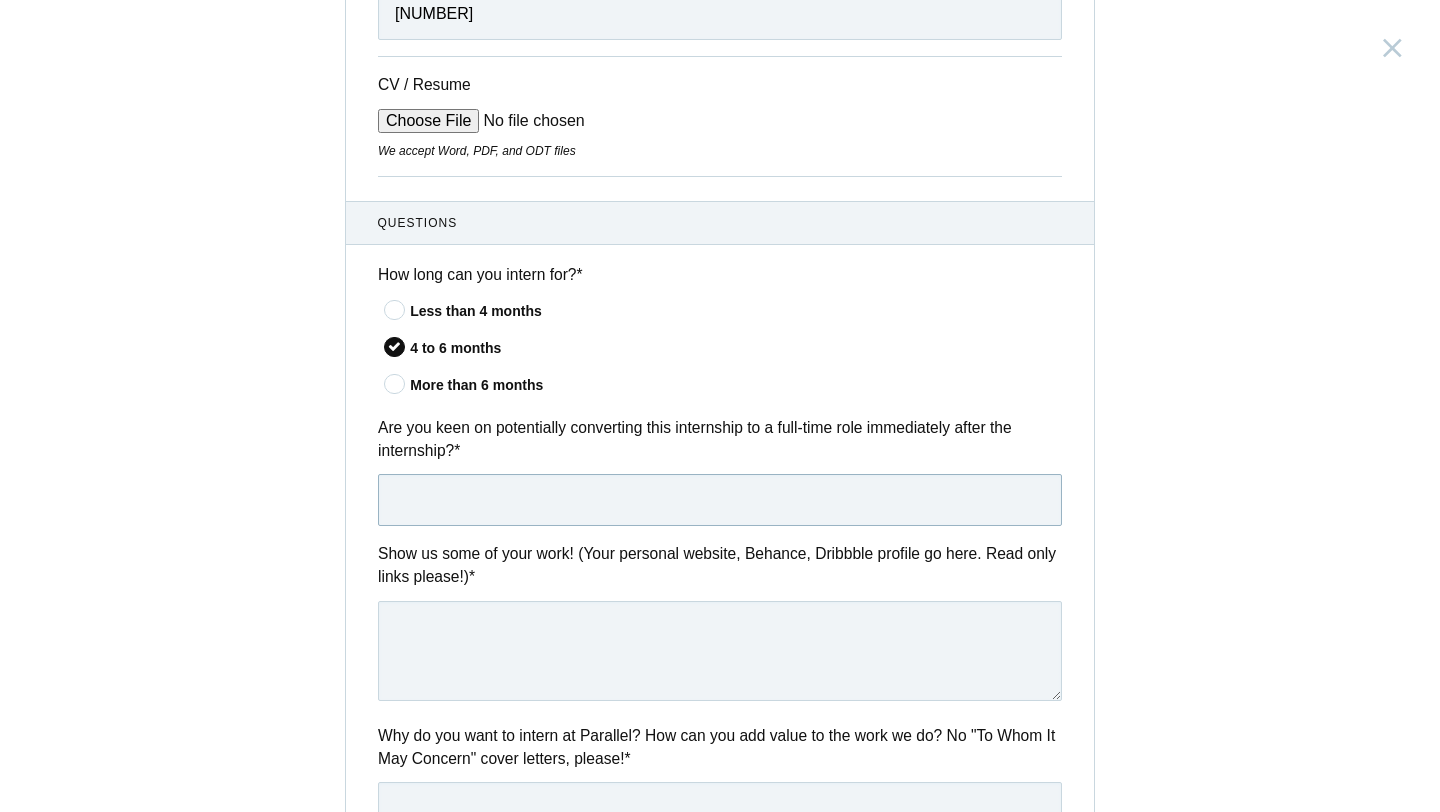click at bounding box center (720, 500) 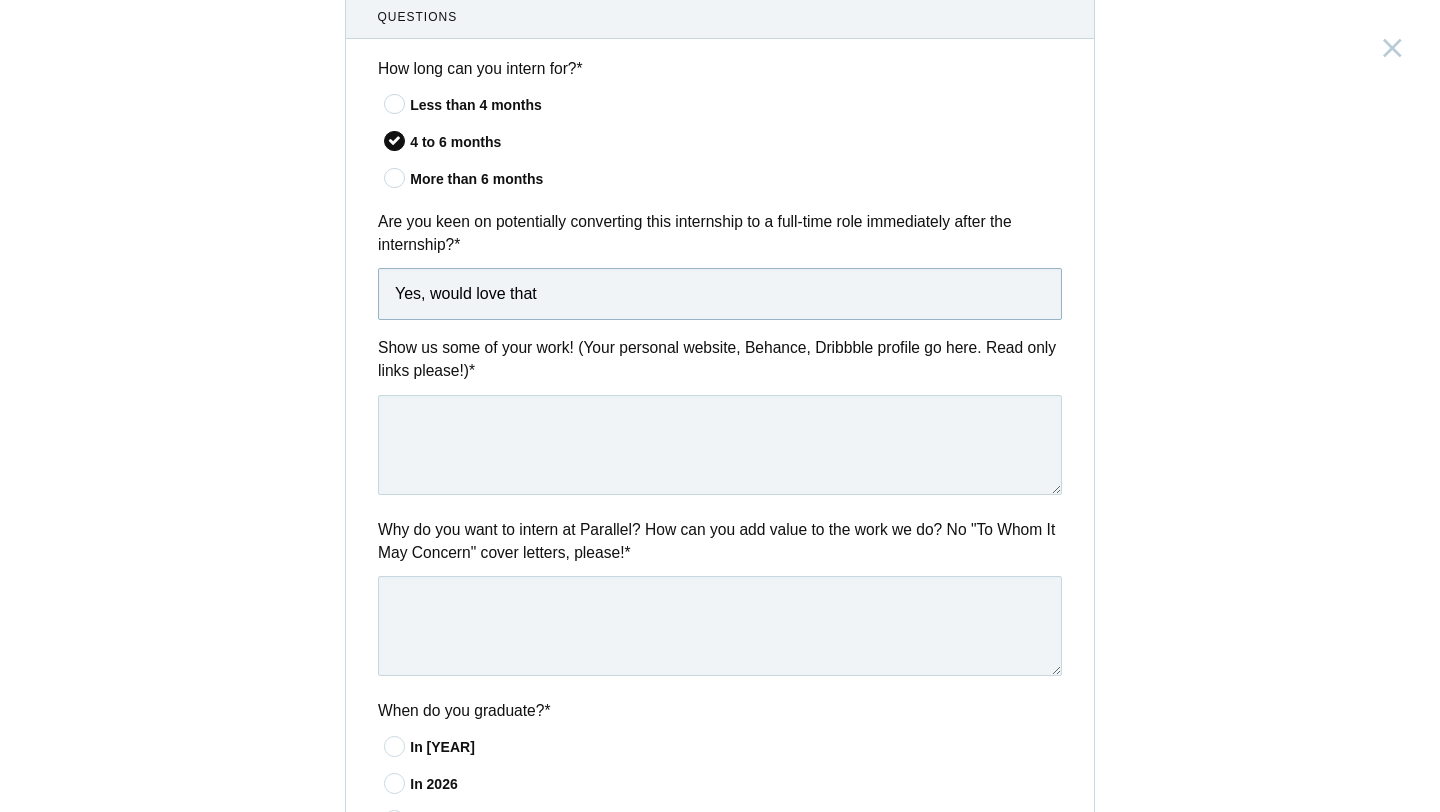 scroll, scrollTop: 694, scrollLeft: 0, axis: vertical 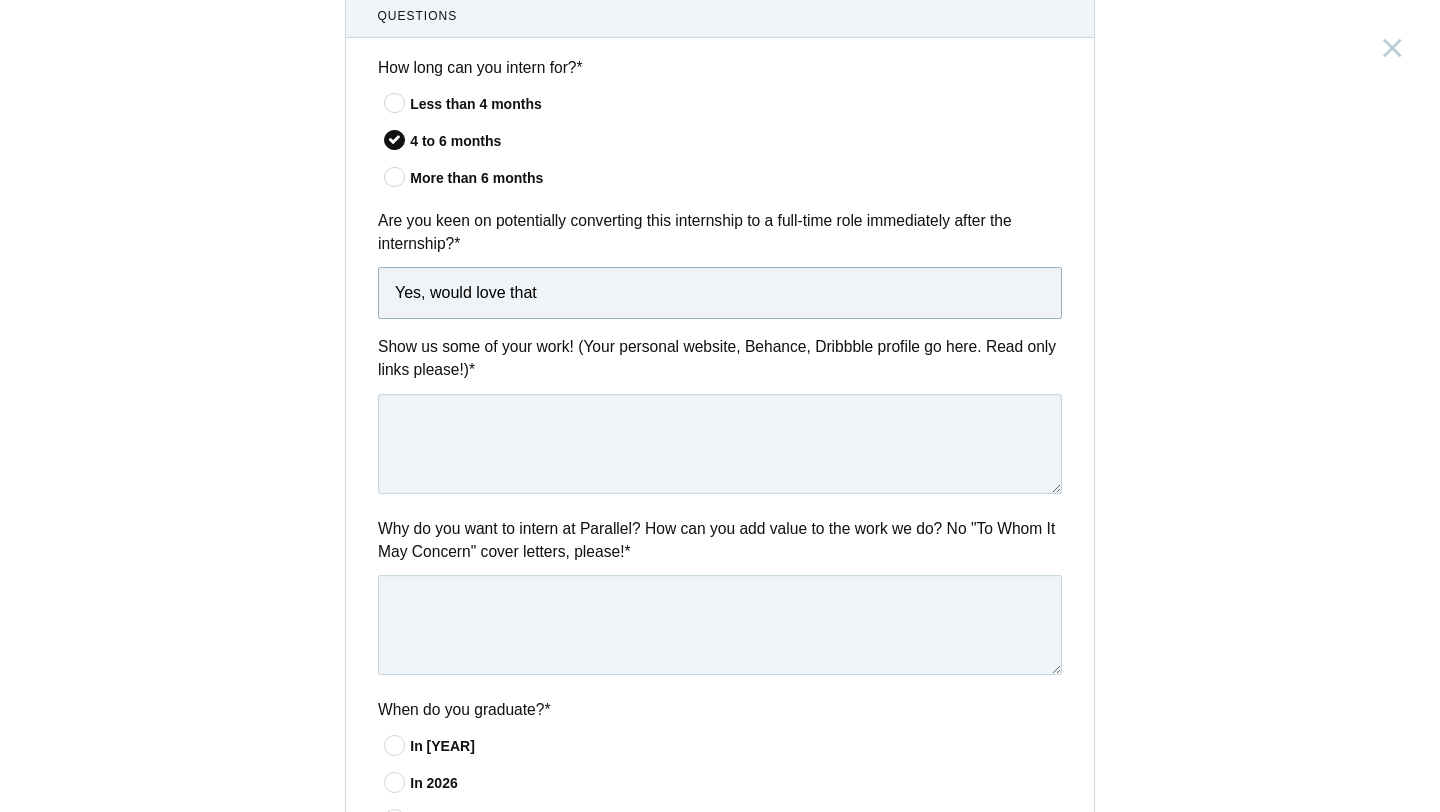 type on "Yes, would love that" 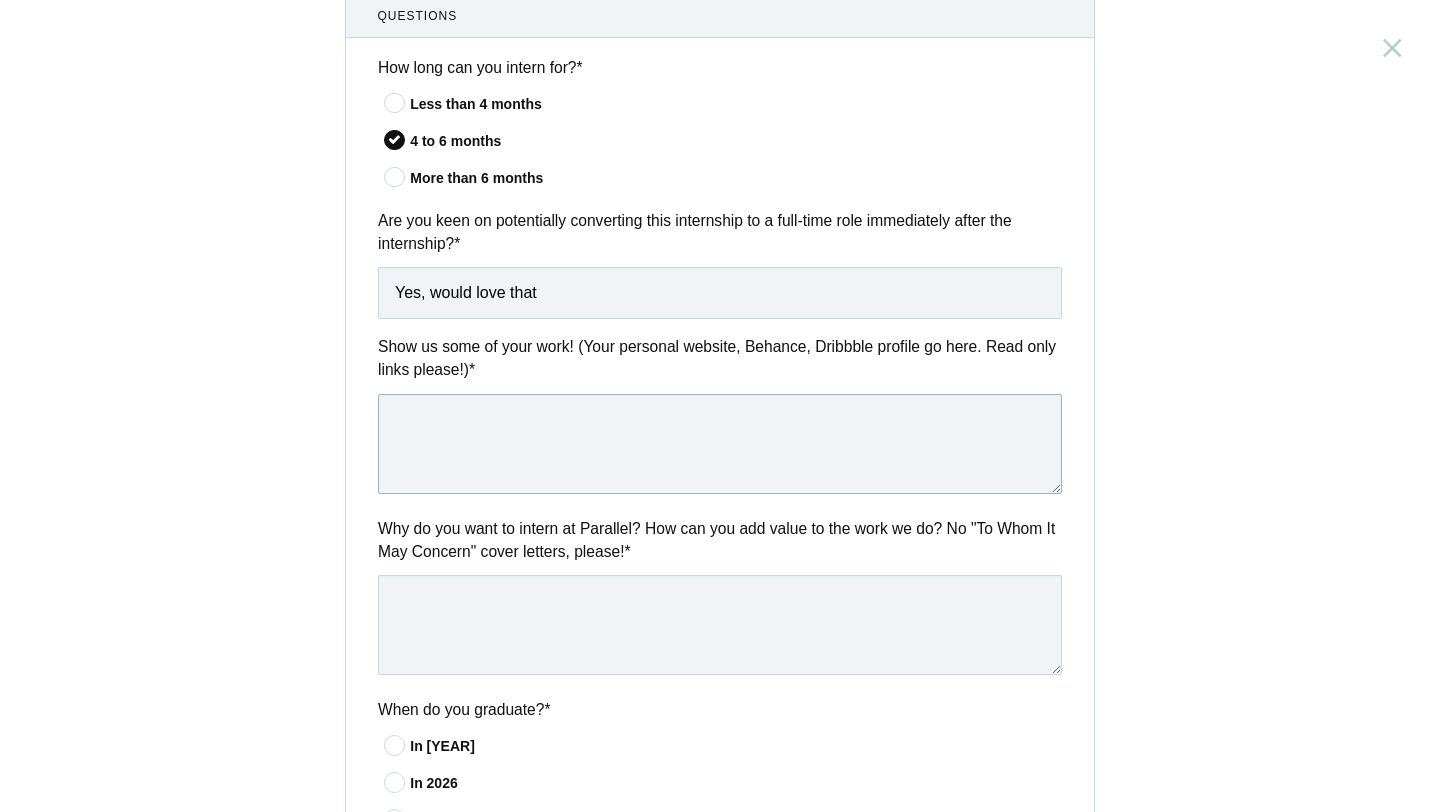 click at bounding box center [720, 444] 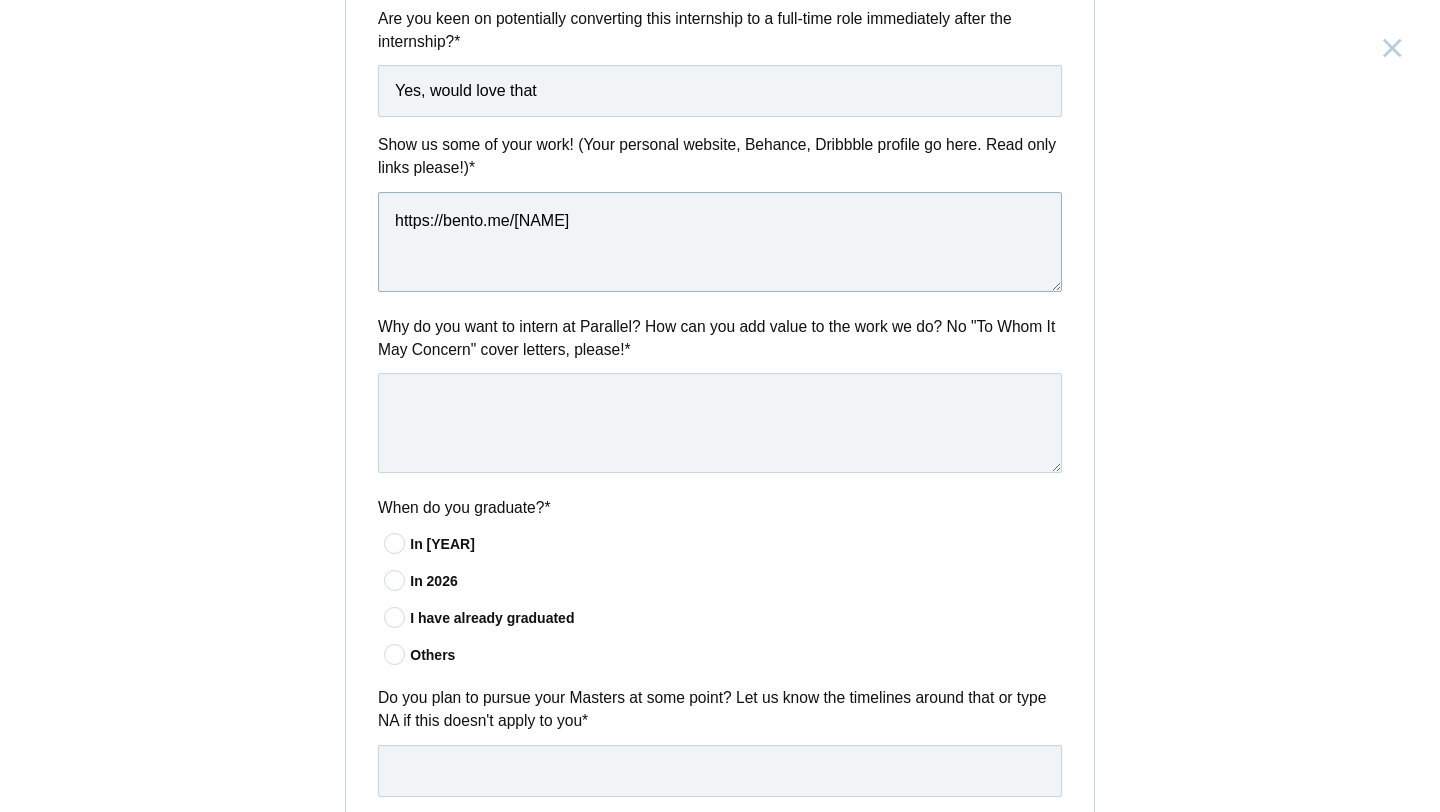 scroll, scrollTop: 912, scrollLeft: 0, axis: vertical 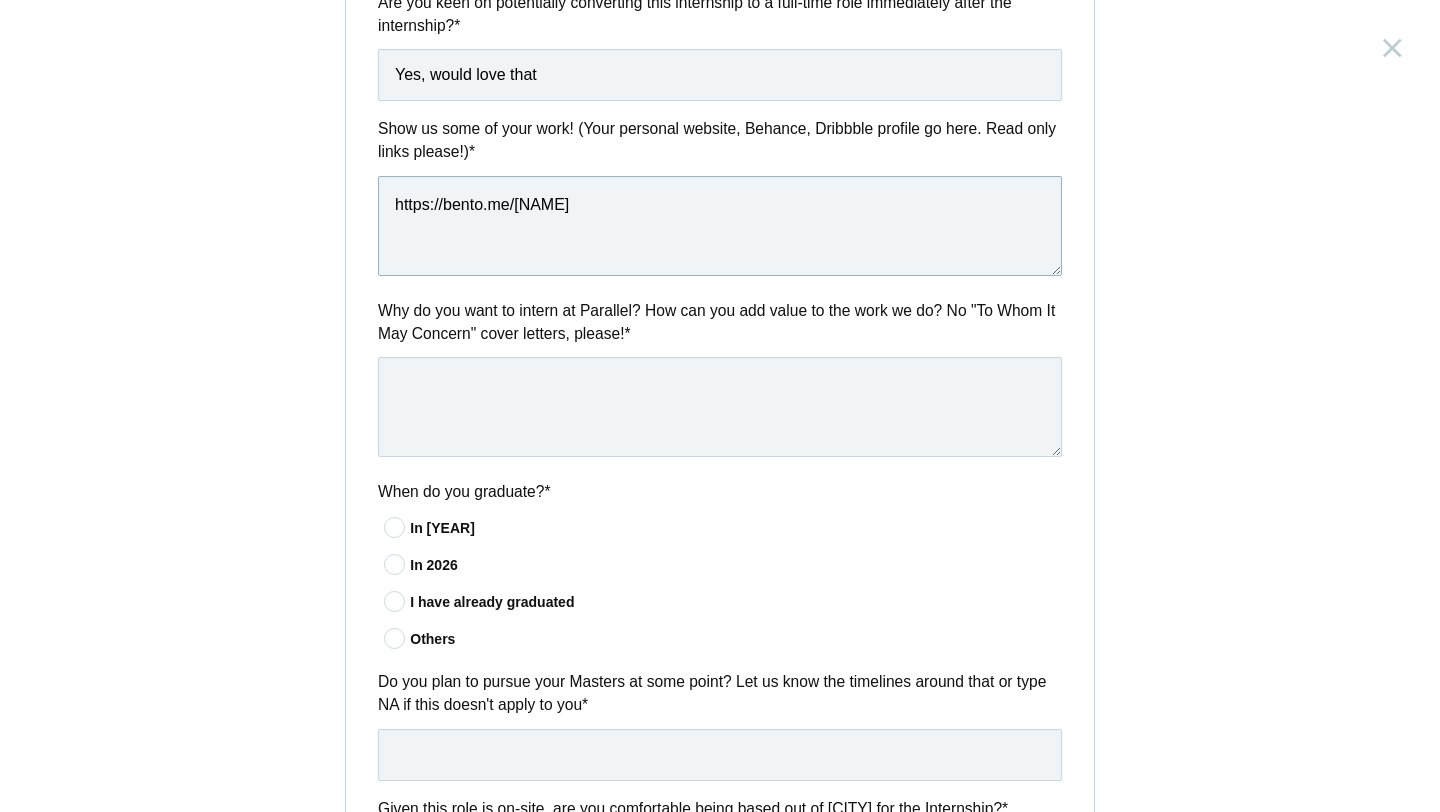 type on "https://bento.me/[NAME]" 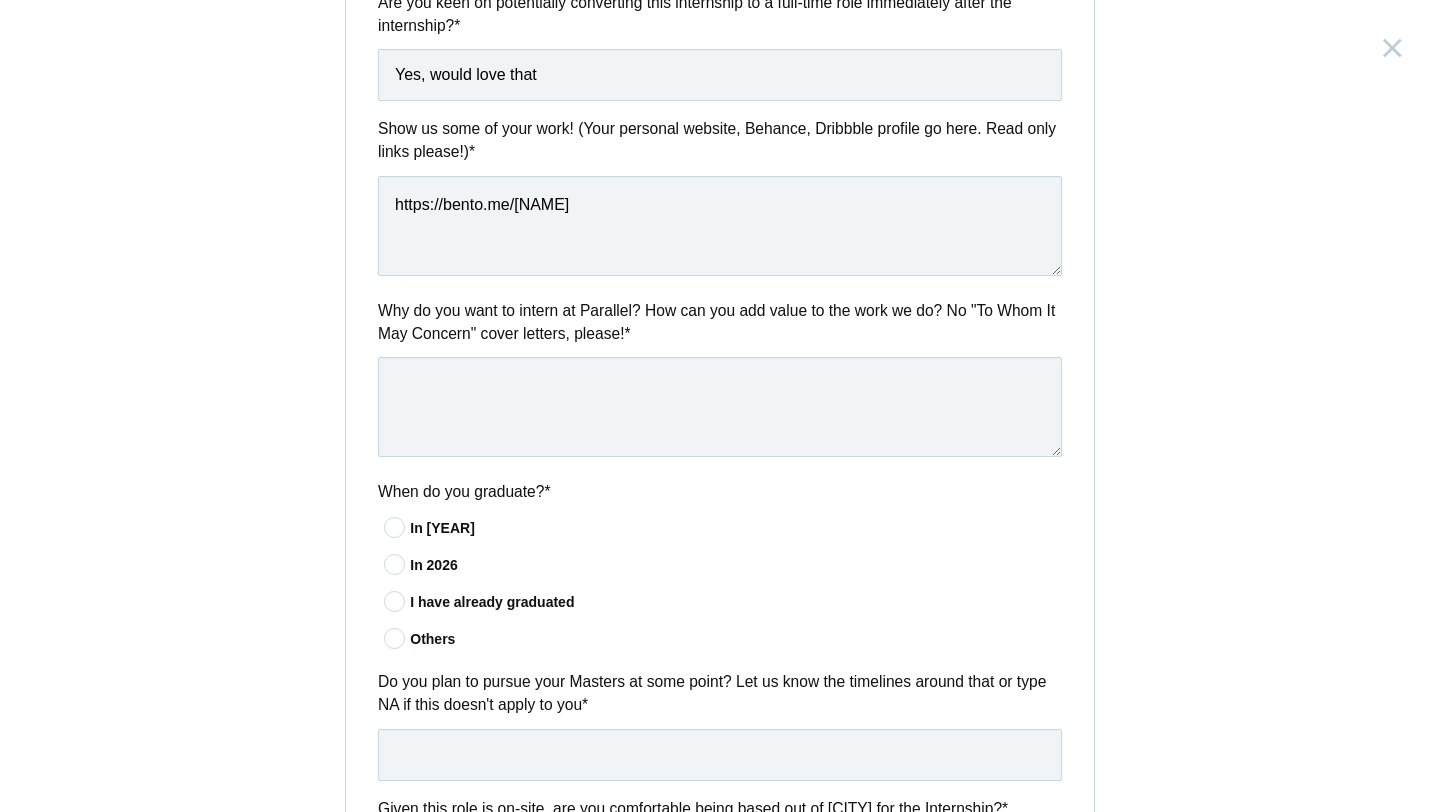 click at bounding box center (395, 601) 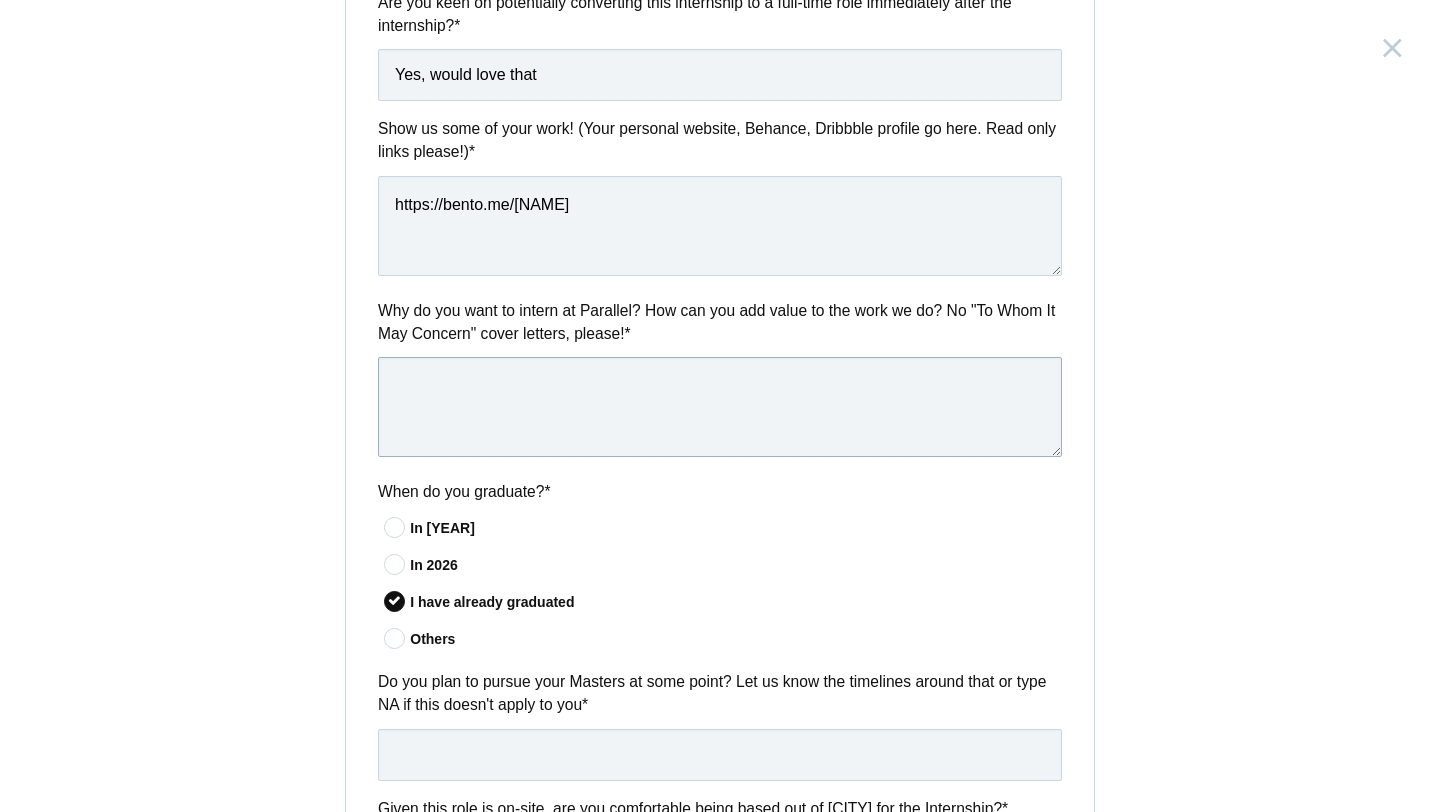 click at bounding box center (720, 407) 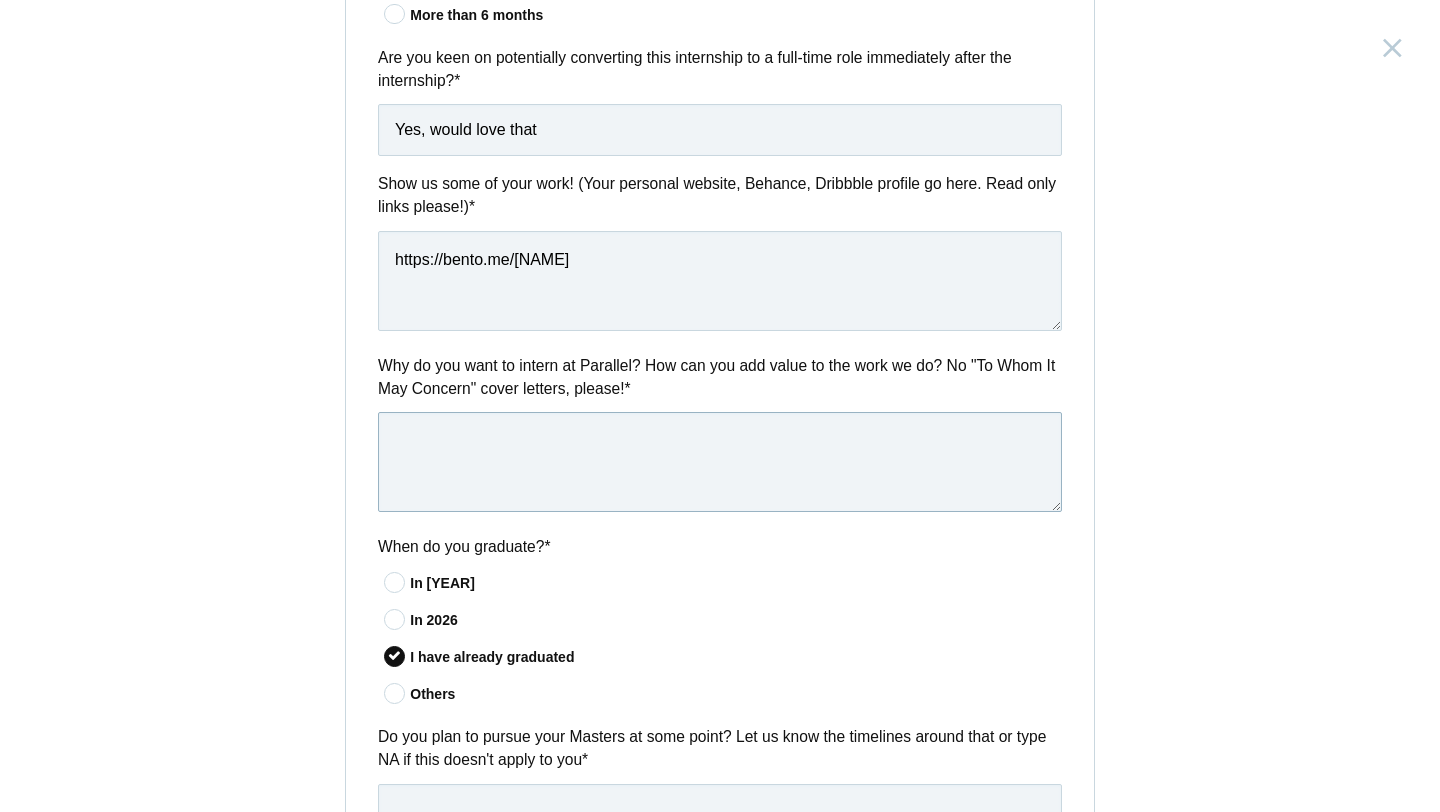 scroll, scrollTop: 859, scrollLeft: 0, axis: vertical 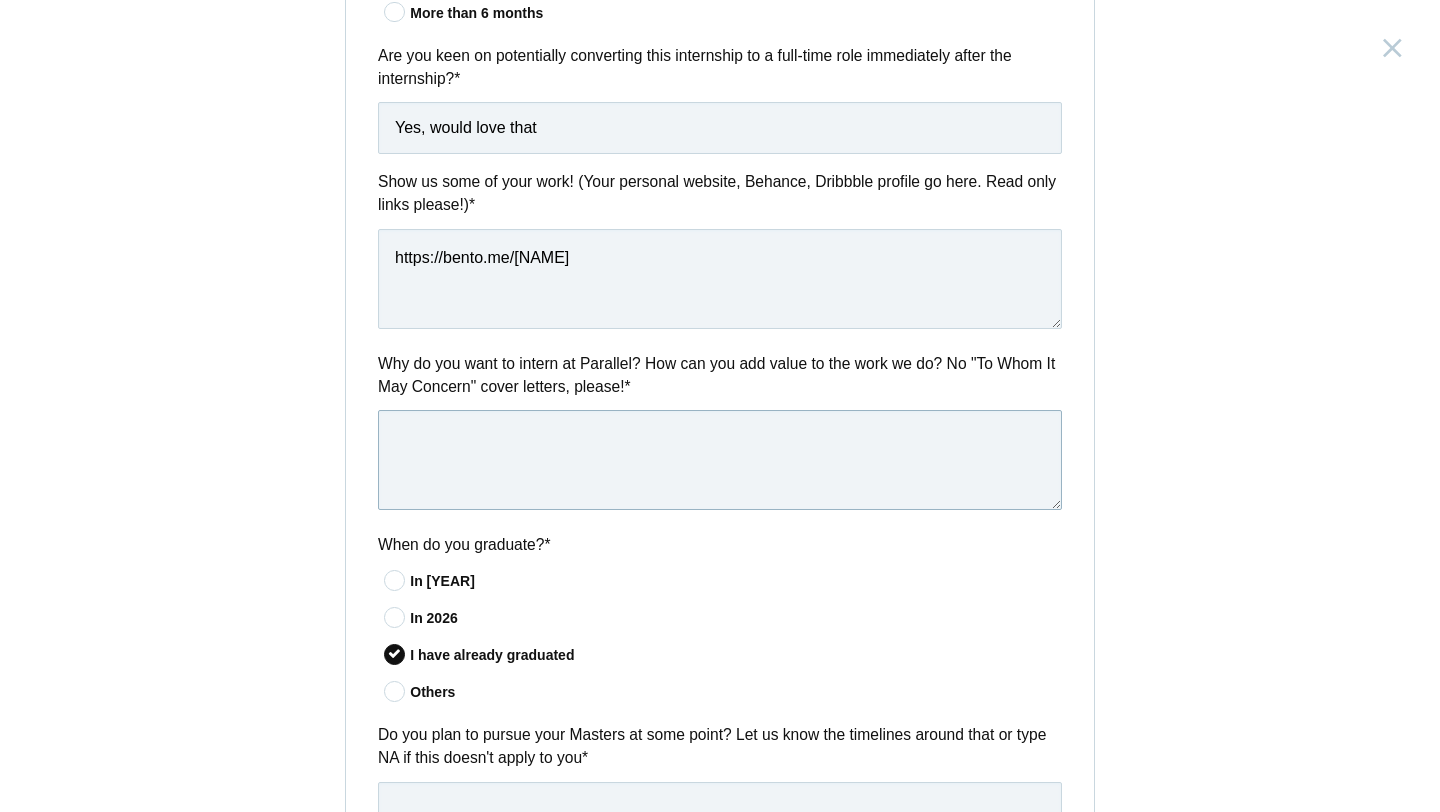 click at bounding box center (720, 460) 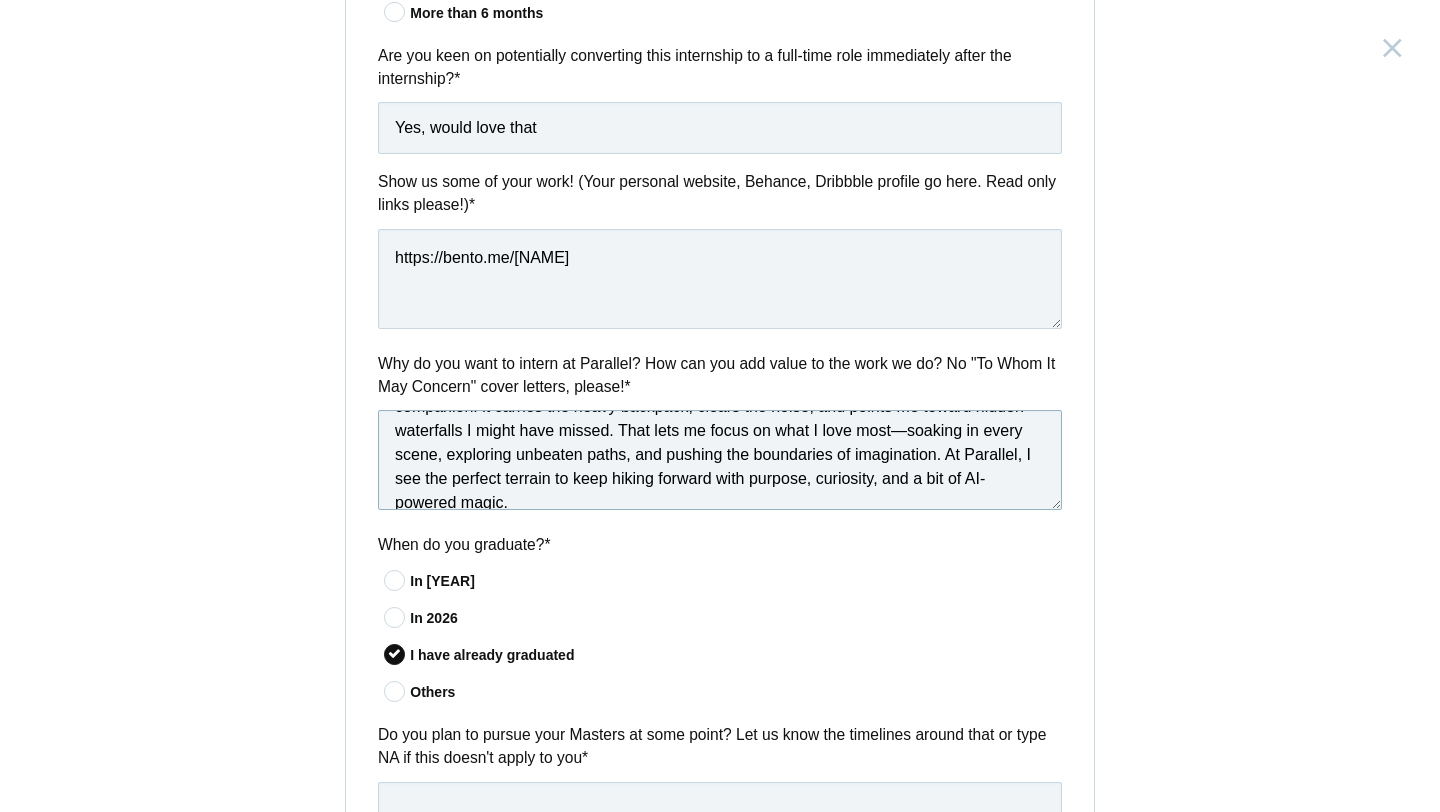 scroll, scrollTop: 82, scrollLeft: 0, axis: vertical 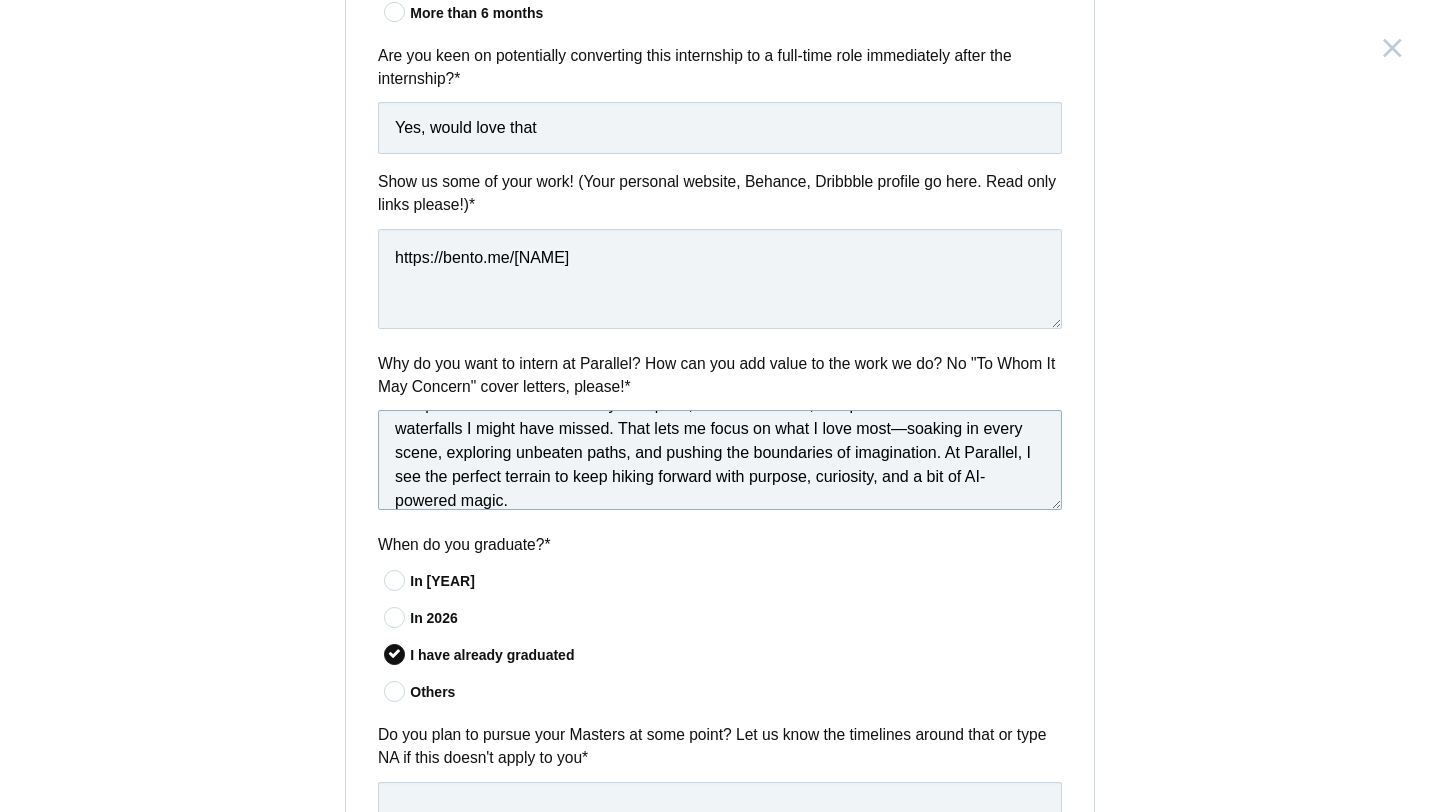 click on "I’d love to join Parallel as an intern because I deeply resonate with how AI can elevate the creative journey—not replace it, but amplify it. In my workflow, AI is like a brilliant trail companion: it carries the heavy backpack, clears the noise, and points me toward hidden waterfalls I might have missed. That lets me focus on what I love most—soaking in every scene, exploring unbeaten paths, and pushing the boundaries of imagination. At Parallel, I see the perfect terrain to keep hiking forward with purpose, curiosity, and a bit of AI-powered magic." at bounding box center (720, 460) 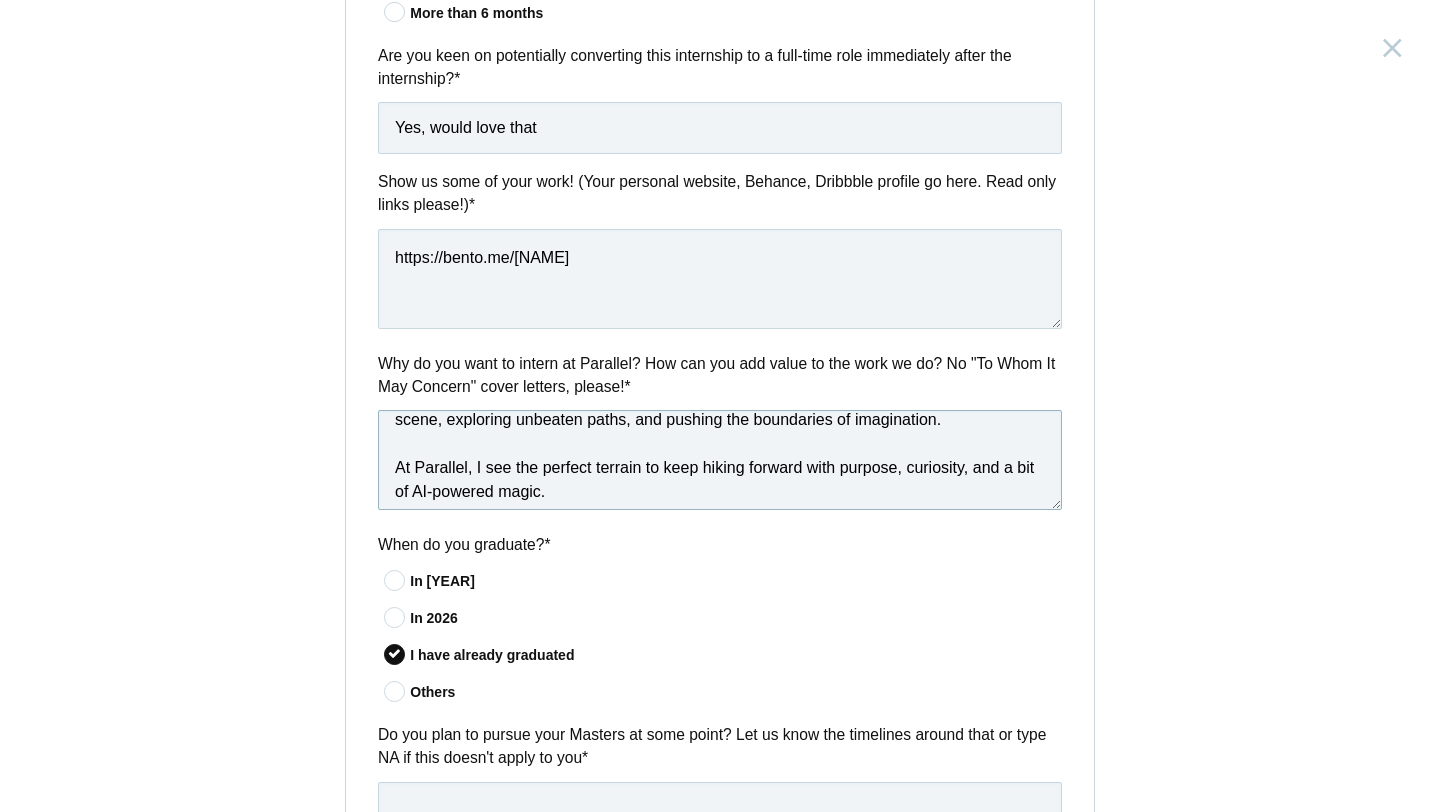 scroll, scrollTop: 126, scrollLeft: 0, axis: vertical 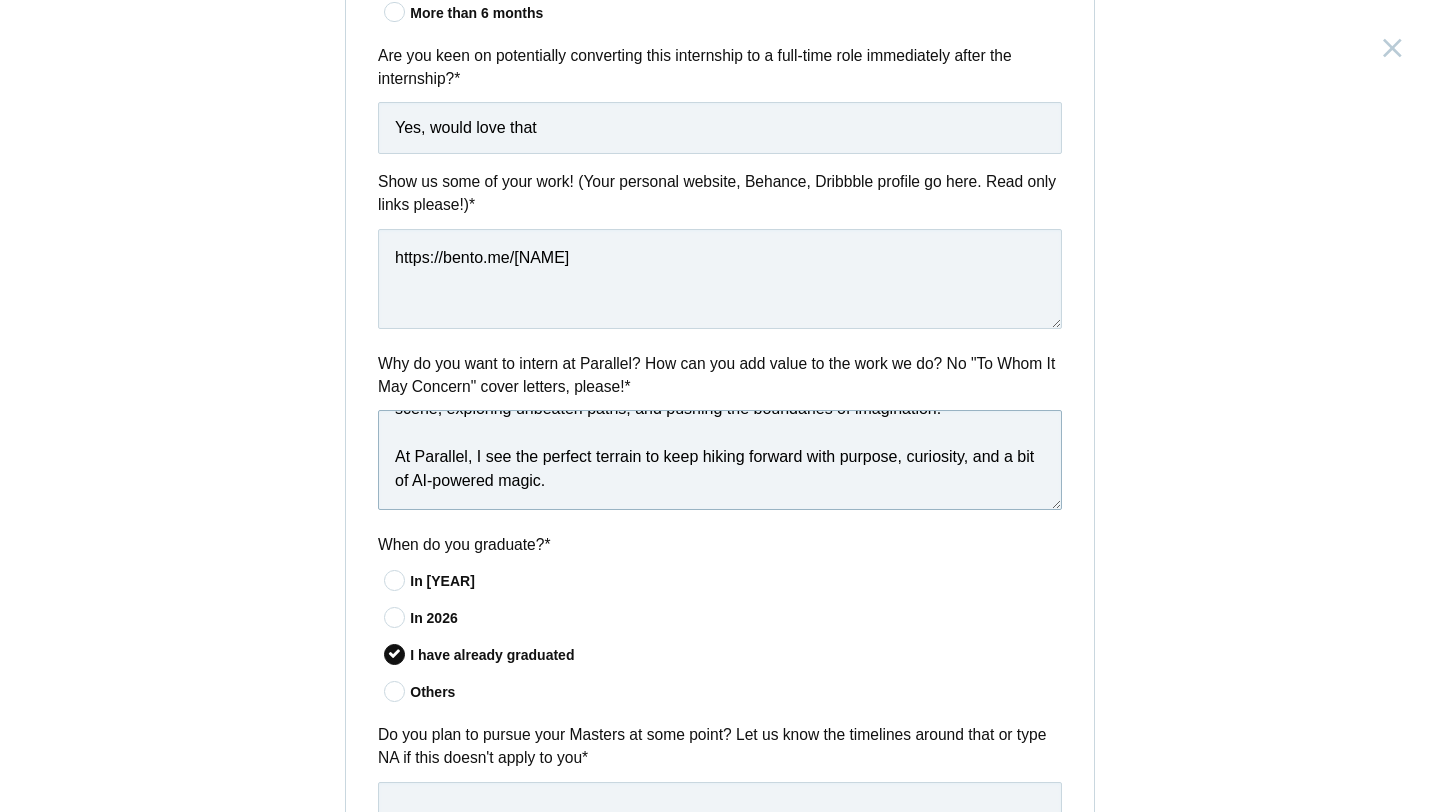 click on "I’d love to join Parallel as an intern because I deeply resonate with how AI can elevate the creative journey—not replace it, but amplify it. In my workflow, AI is like a brilliant trail companion: it carries the heavy backpack, clears the noise, and points me toward hidden waterfalls I might have missed. That lets me focus on what I love most—soaking in every scene, exploring unbeaten paths, and pushing the boundaries of imagination.
At Parallel, I see the perfect terrain to keep hiking forward with purpose, curiosity, and a bit of AI-powered magic." at bounding box center (720, 460) 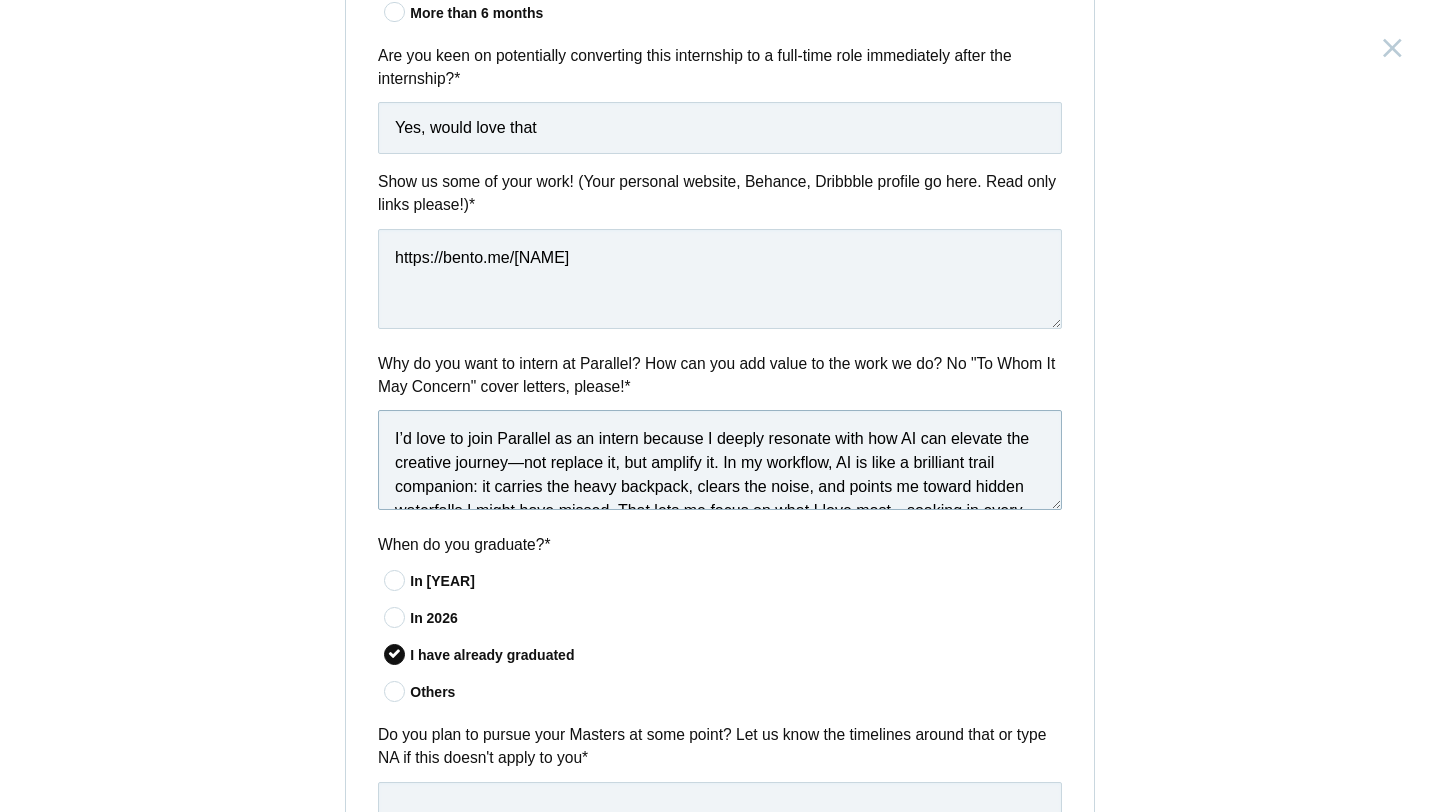 scroll, scrollTop: 126, scrollLeft: 0, axis: vertical 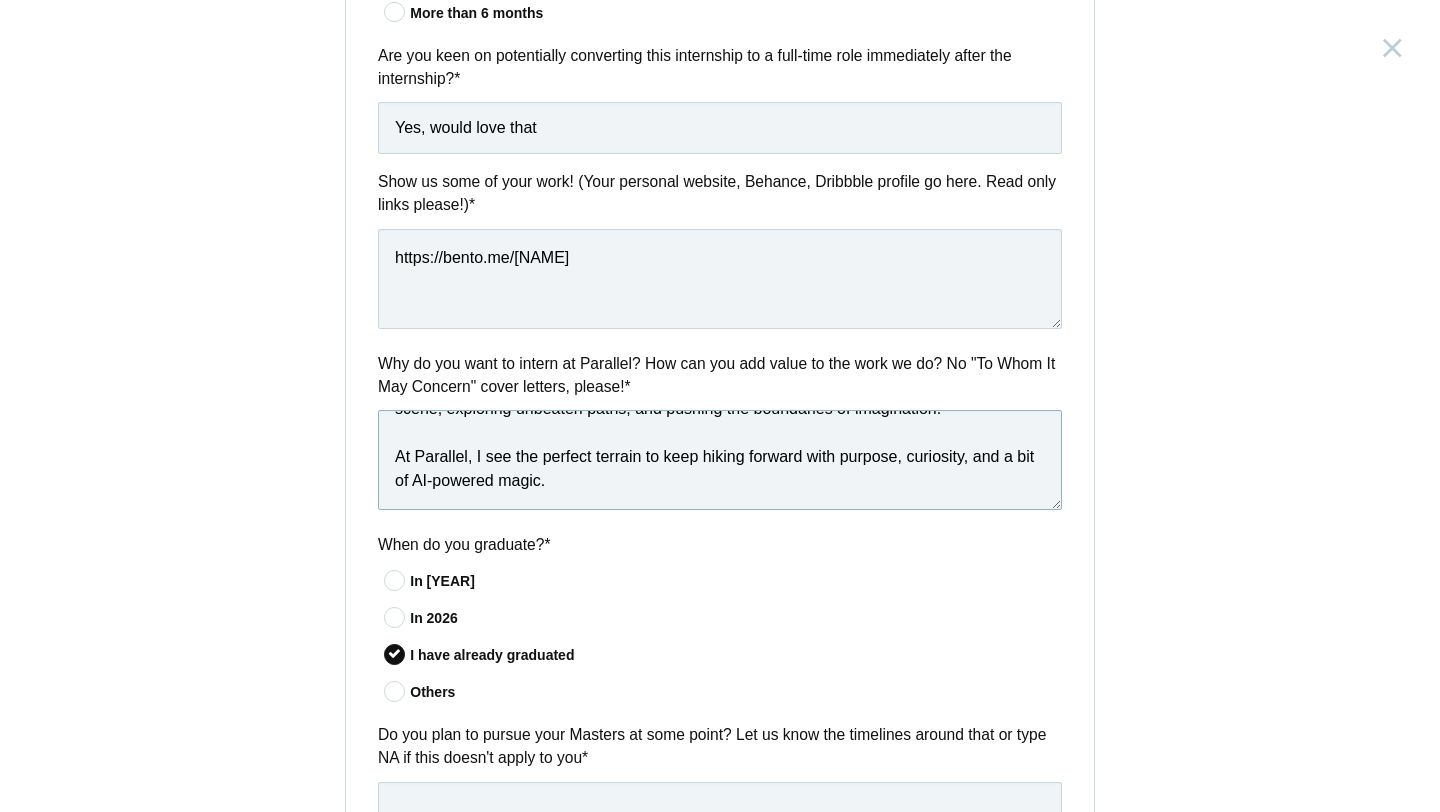 click on "I’d love to join Parallel as an intern because I deeply resonate with how AI can elevate the creative journey—not replace it, but amplify it. In my workflow, AI is like a brilliant trail companion: it carries the heavy backpack, clears the noise, and points me toward hidden waterfalls I might have missed. That lets me focus on what I love most—soaking in every scene, exploring unbeaten paths, and pushing the boundaries of imagination.
At Parallel, I see the perfect terrain to keep hiking forward with purpose, curiosity, and a bit of AI-powered magic." at bounding box center [720, 460] 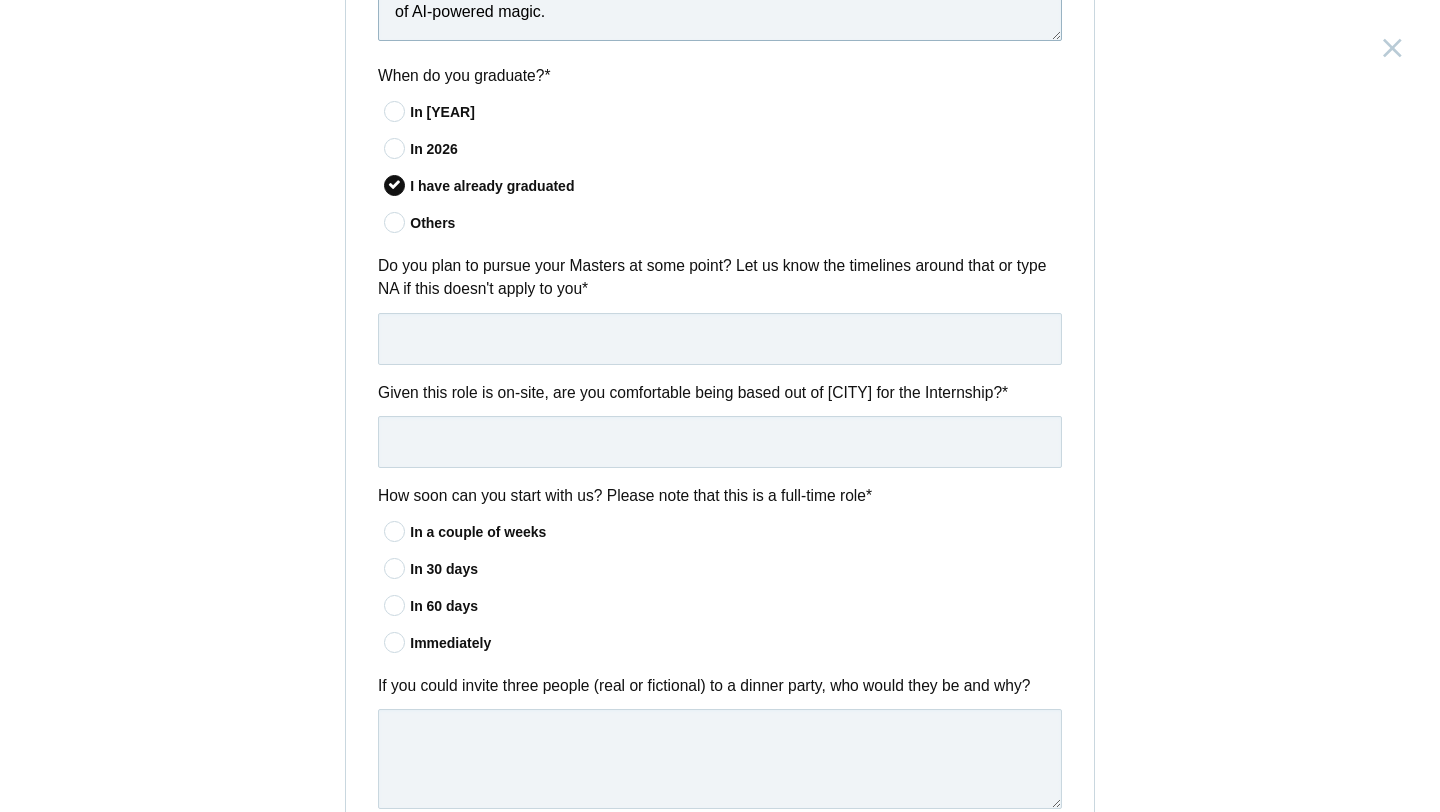 scroll, scrollTop: 1307, scrollLeft: 0, axis: vertical 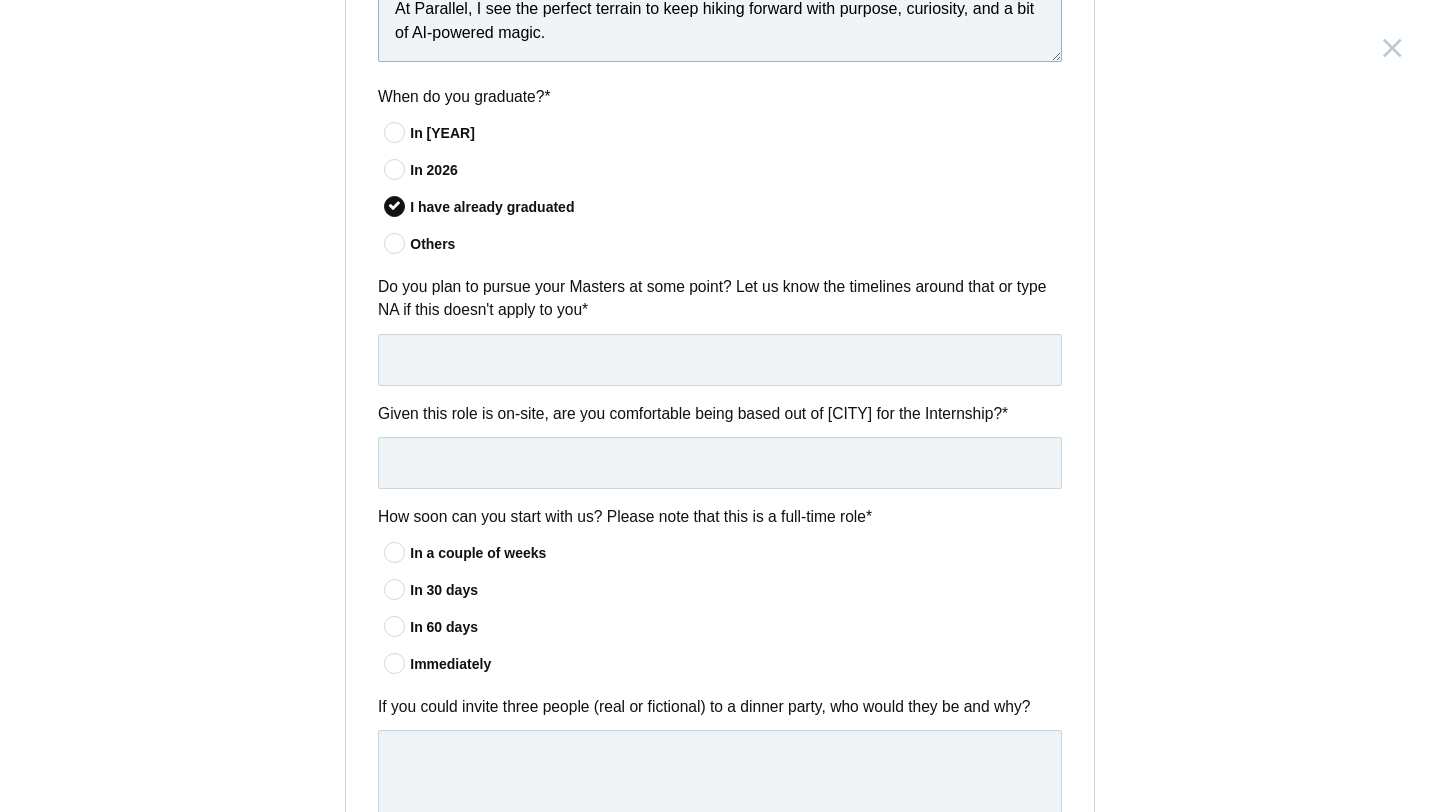 type on "I’d love to join Parallel as an intern because I deeply resonate with how AI can elevate the creative journey—not replace it, but amplify it. In my workflow, AI is like a brilliant trail companion: it carries the heavy backpack, clears the noise, and points me toward hidden waterfalls I might have missed. That lets me focus on what I love most—soaking in every scene, exploring unbeaten paths, and pushing the boundaries of imagination.
At Parallel, I see the perfect terrain to keep hiking forward with purpose, curiosity, and a bit of AI-powered magic." 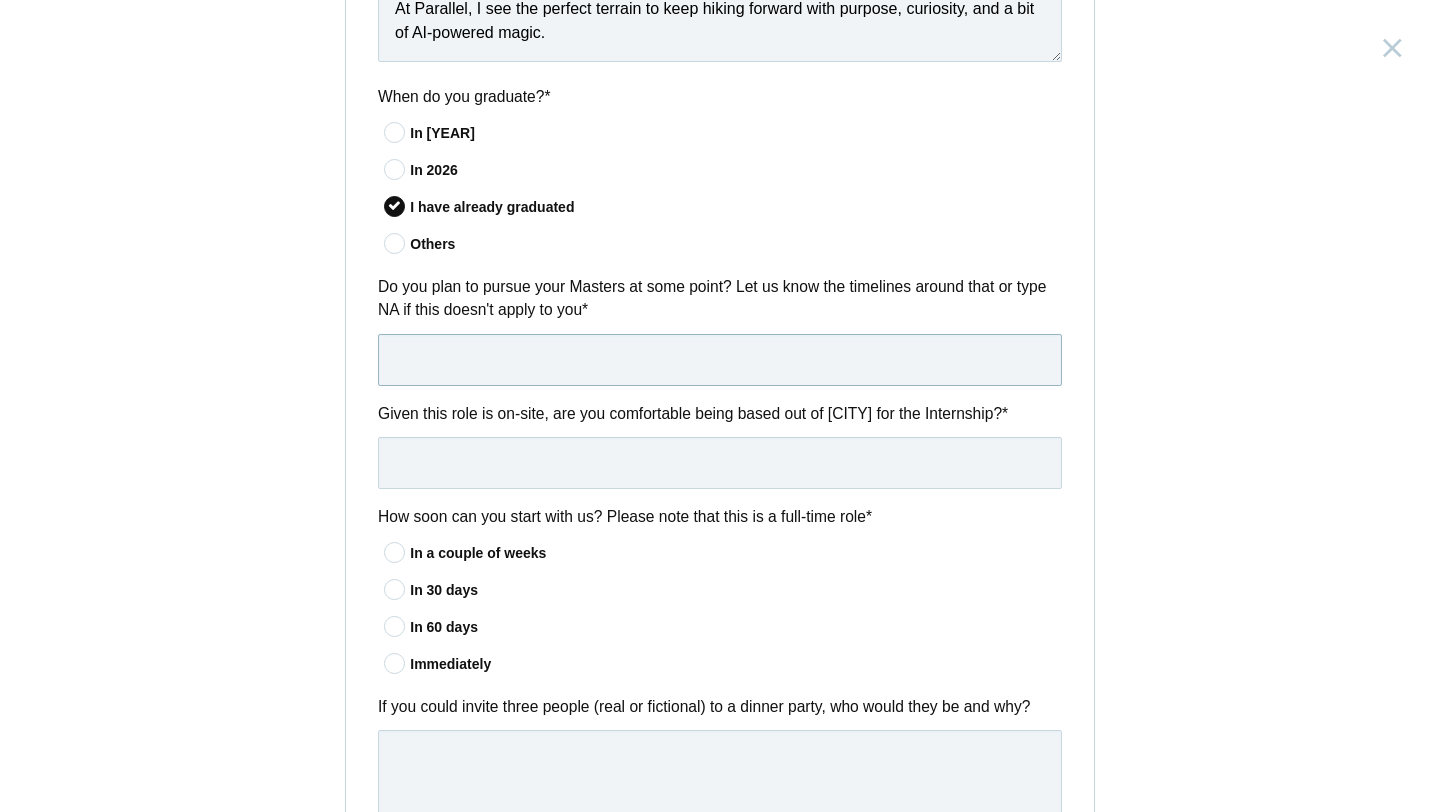 click at bounding box center [720, 360] 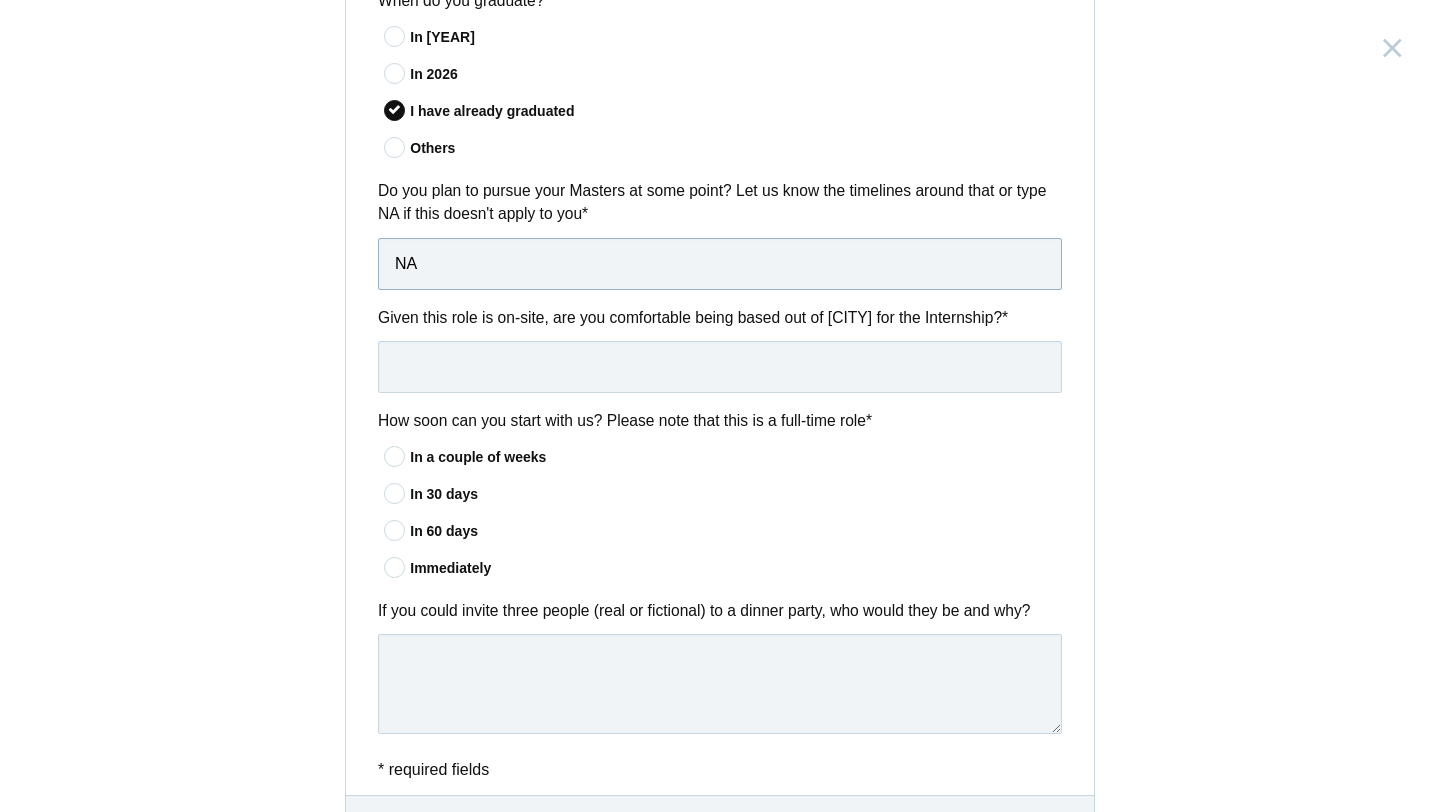 scroll, scrollTop: 1412, scrollLeft: 0, axis: vertical 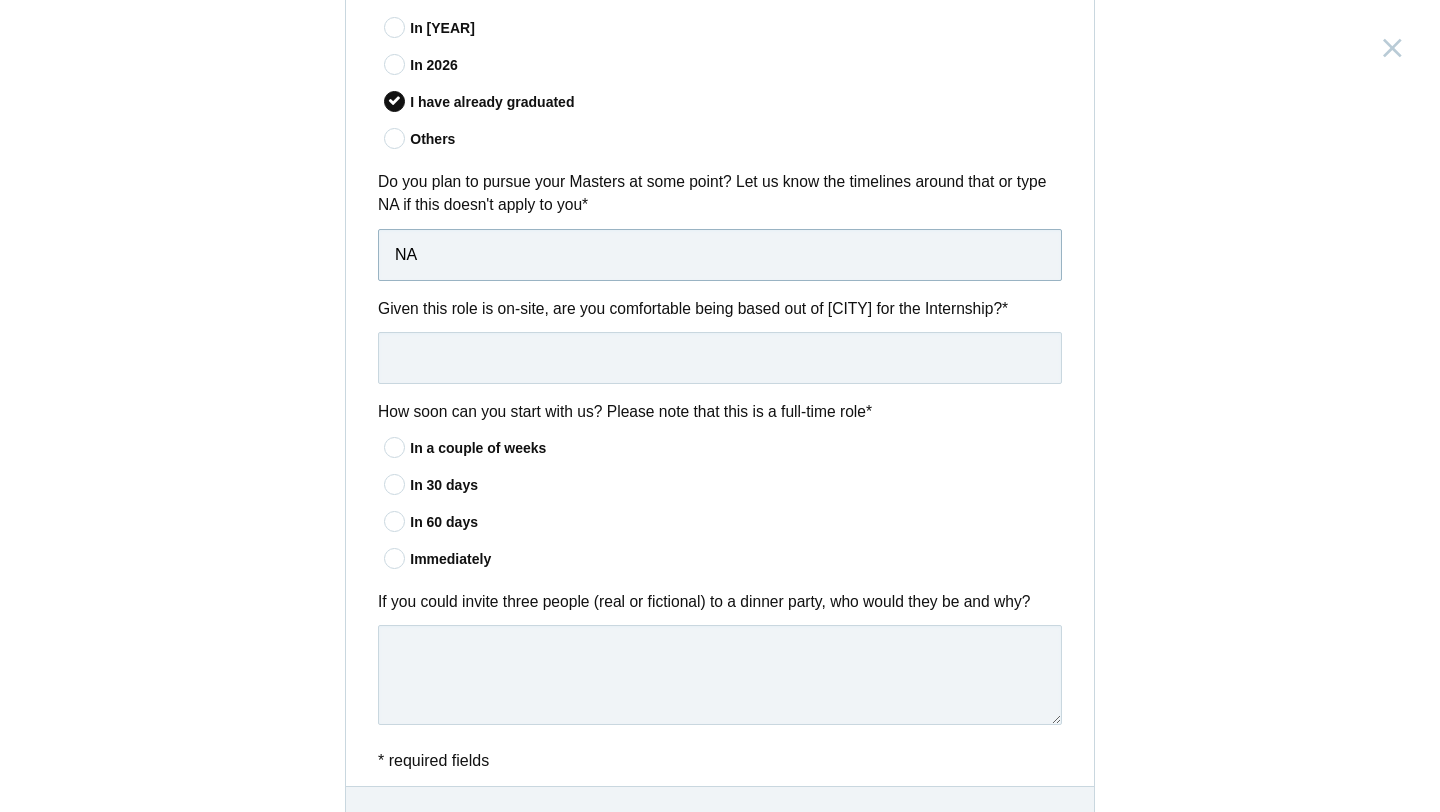 type on "NA" 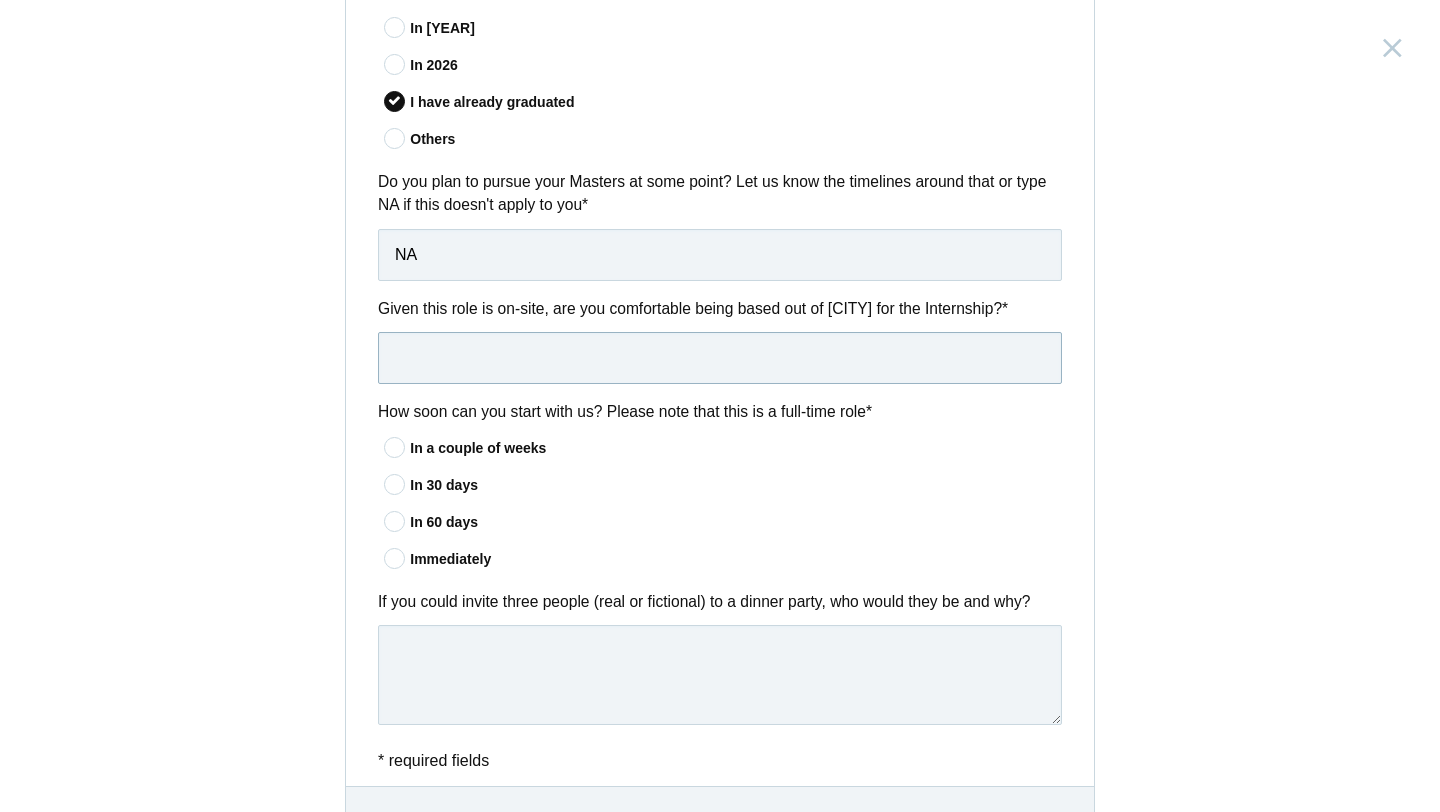 click at bounding box center (720, 358) 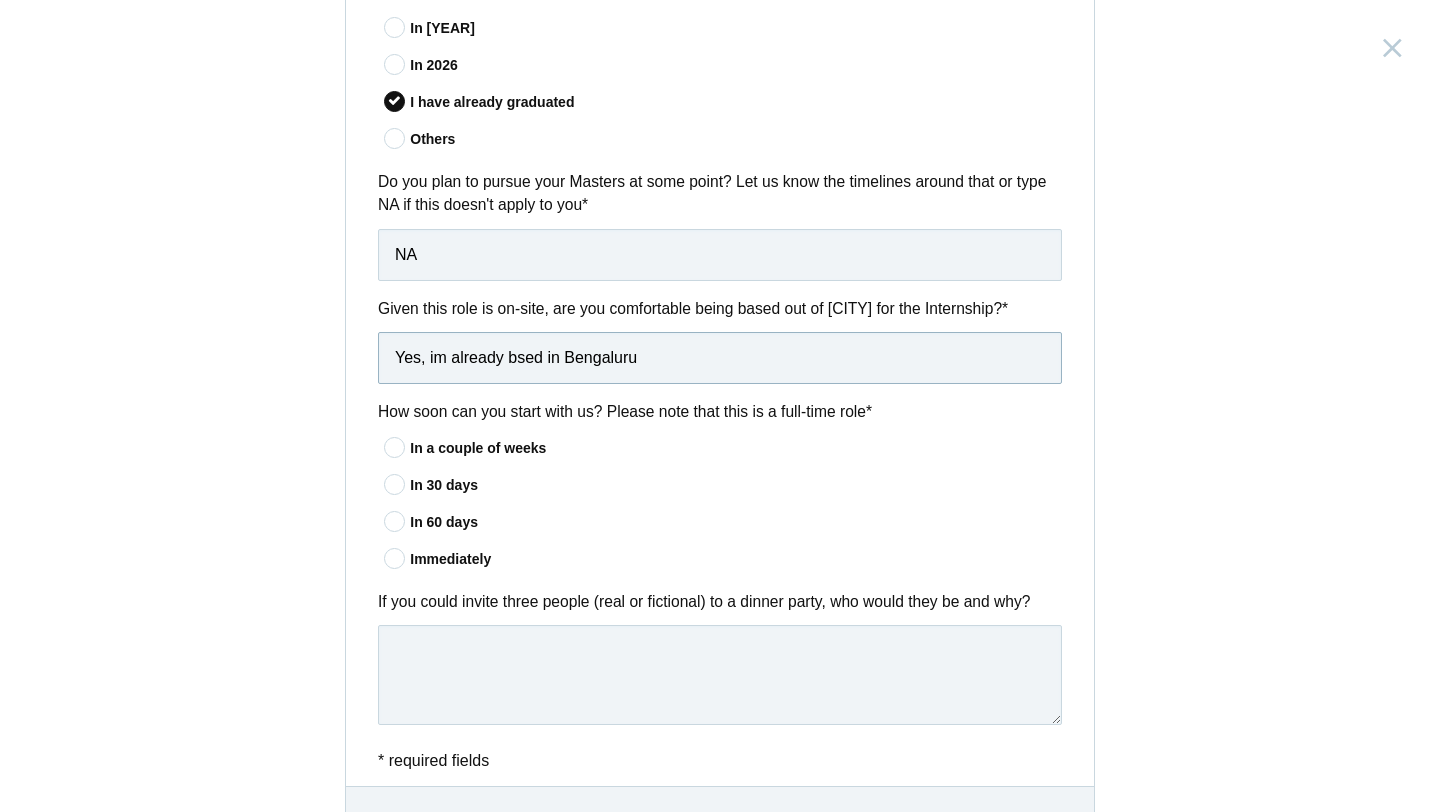 drag, startPoint x: 644, startPoint y: 391, endPoint x: 575, endPoint y: 387, distance: 69.115845 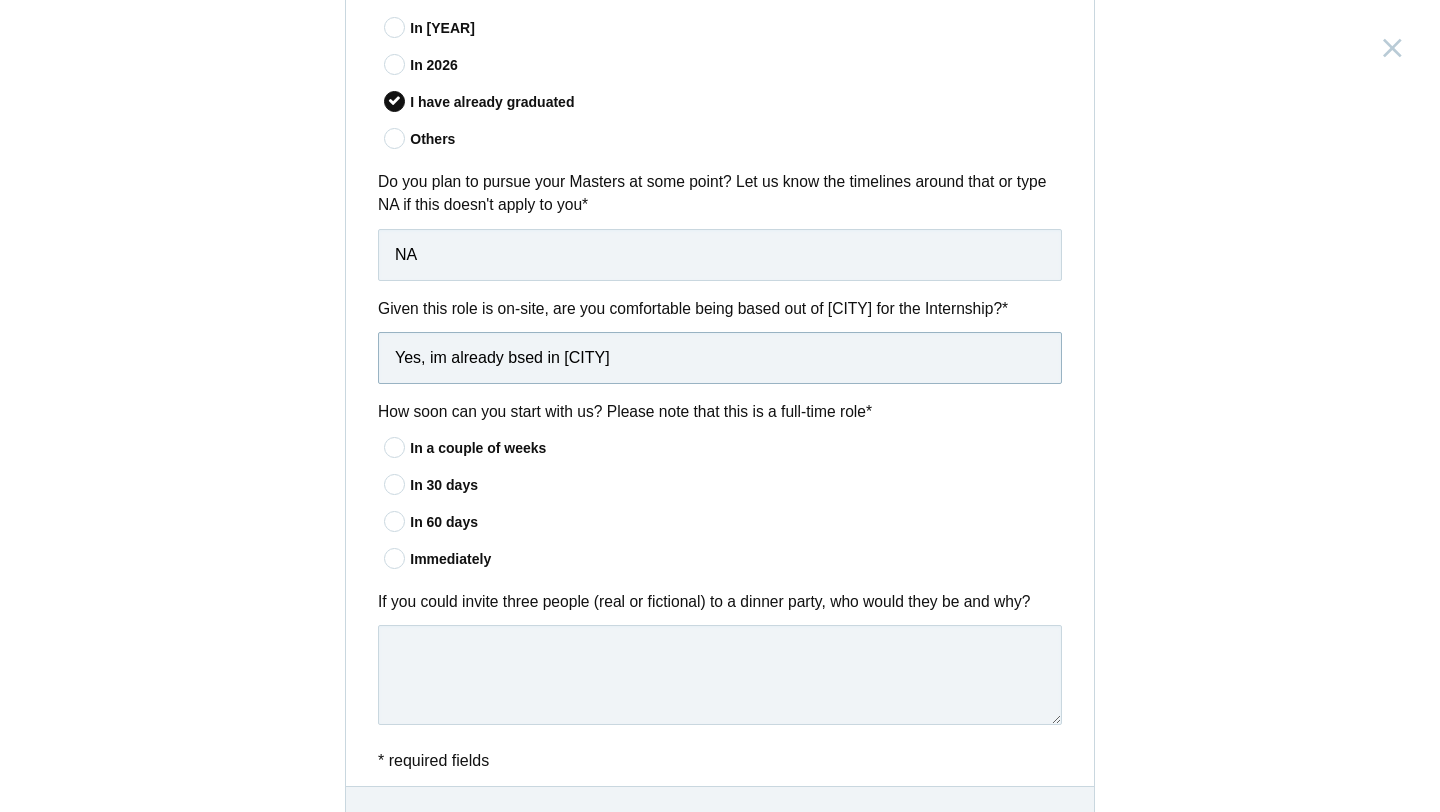 click on "Yes, im already bsed in [CITY]" at bounding box center (720, 358) 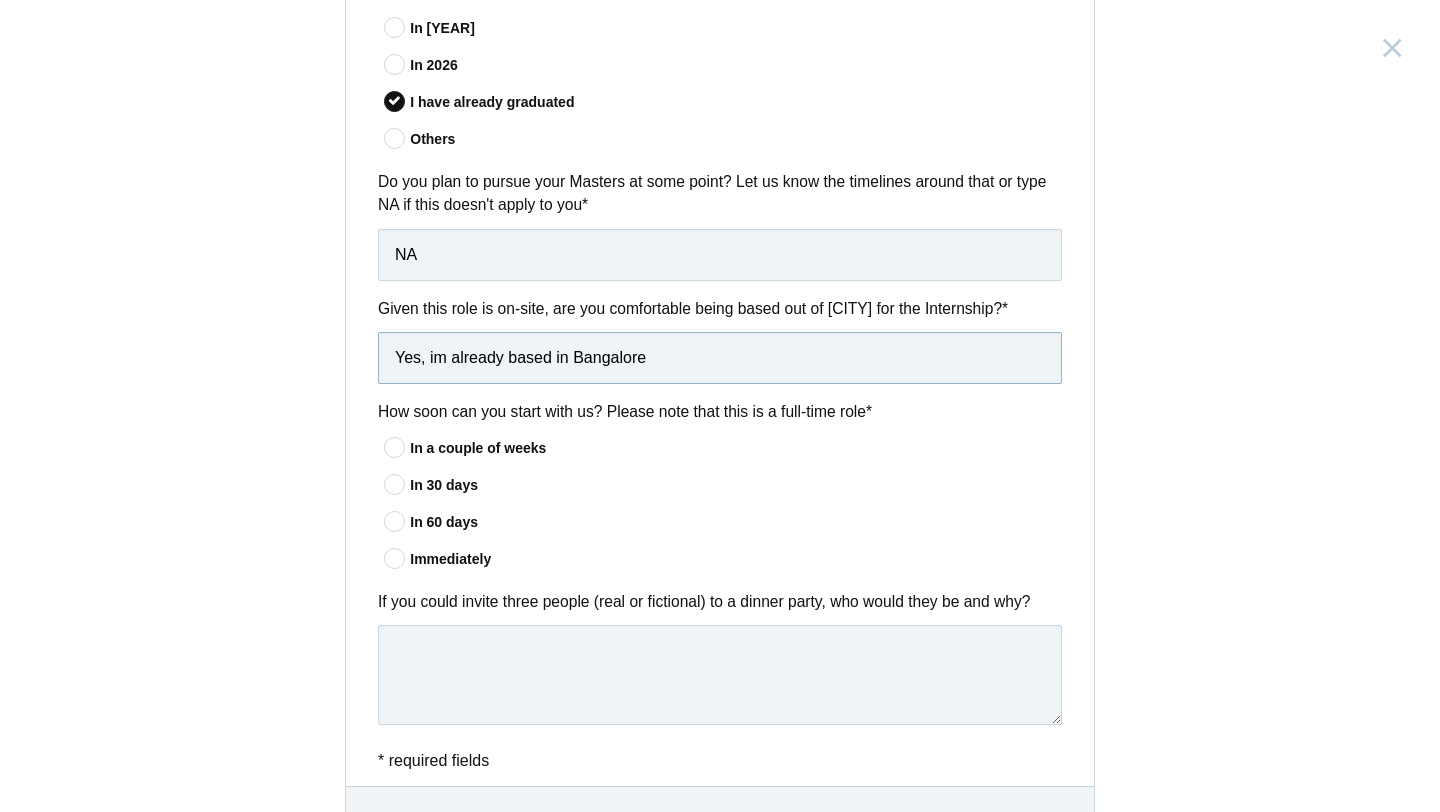 click on "Yes, im already based in Bangalore" at bounding box center (720, 358) 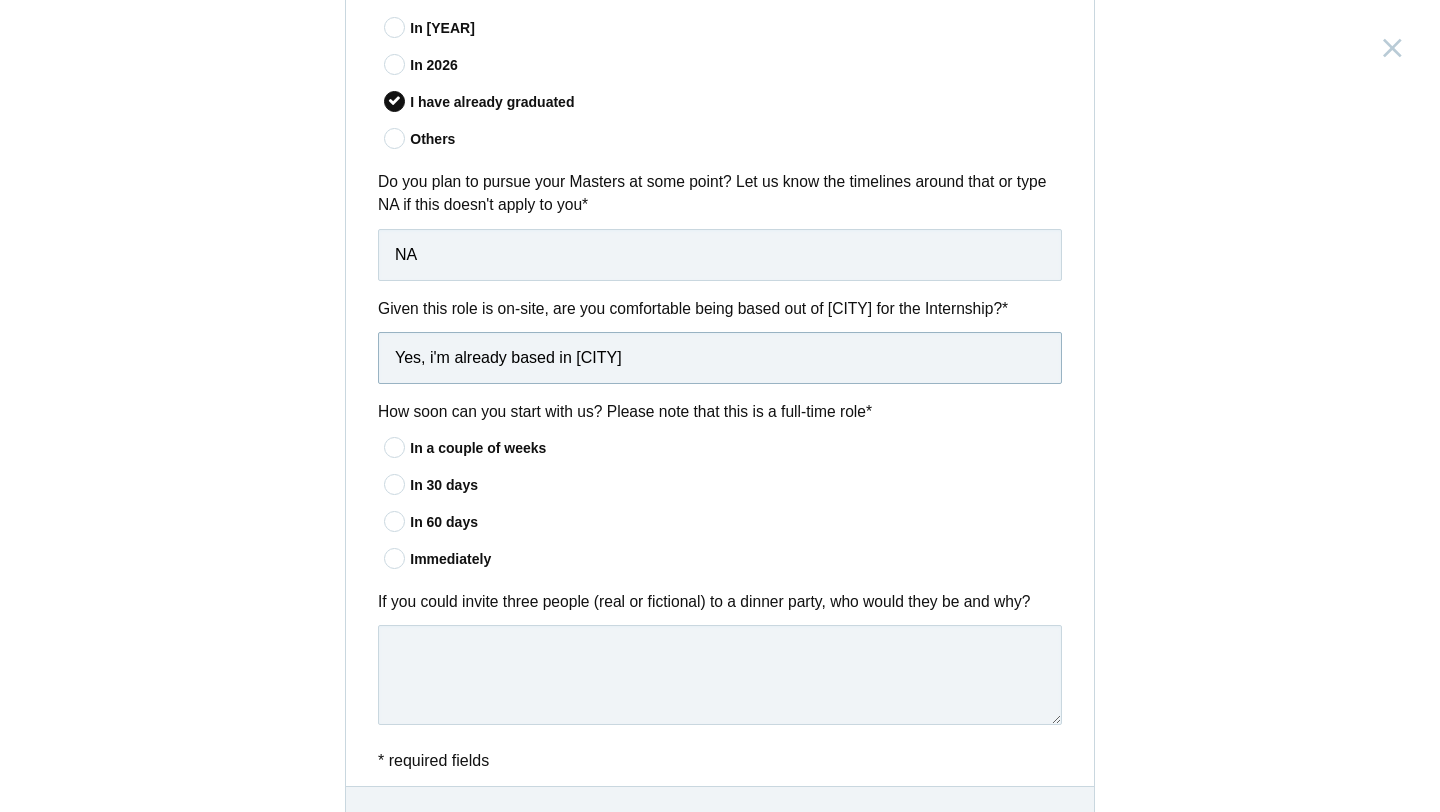 click on "Yes, i'm already based in [CITY]" at bounding box center (720, 358) 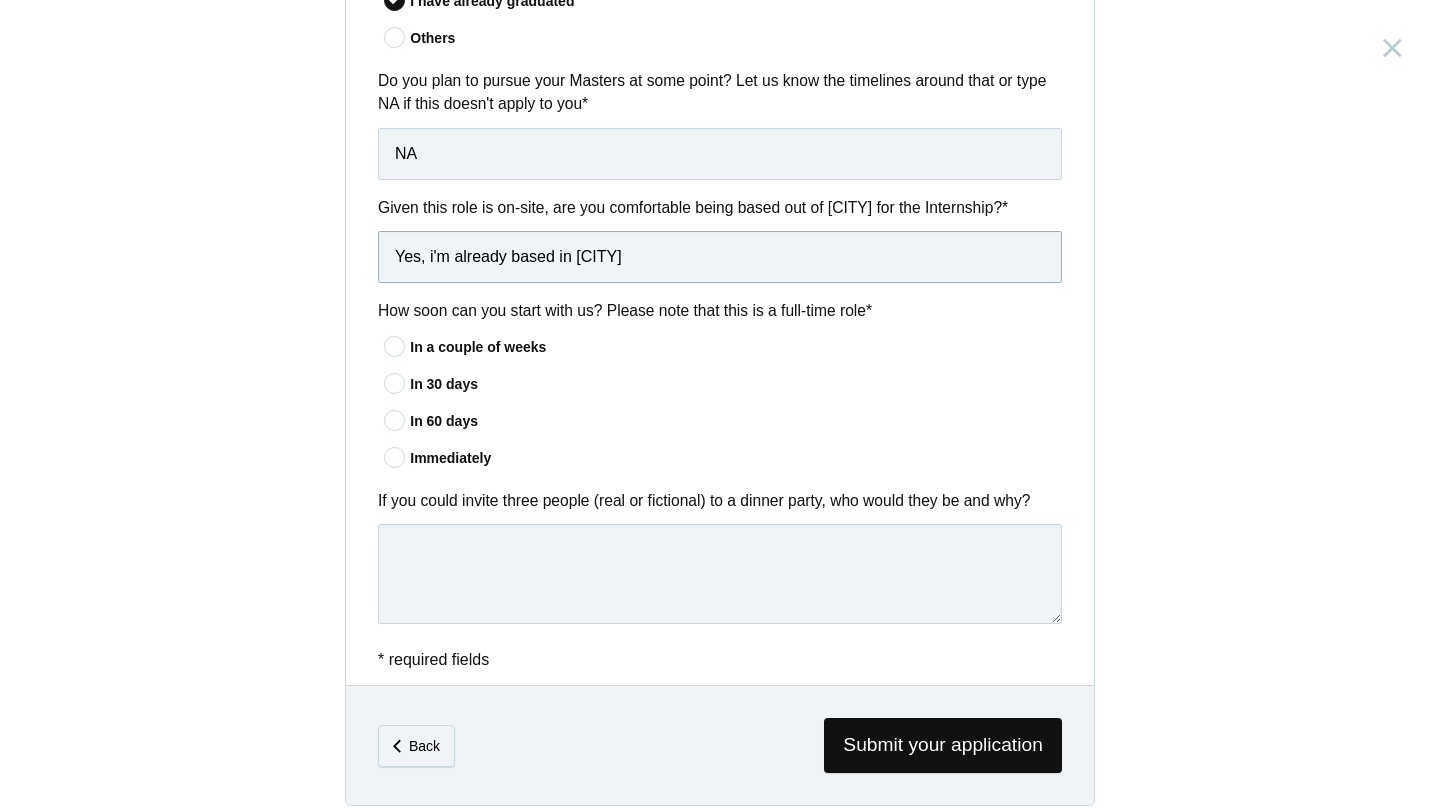 scroll, scrollTop: 1515, scrollLeft: 0, axis: vertical 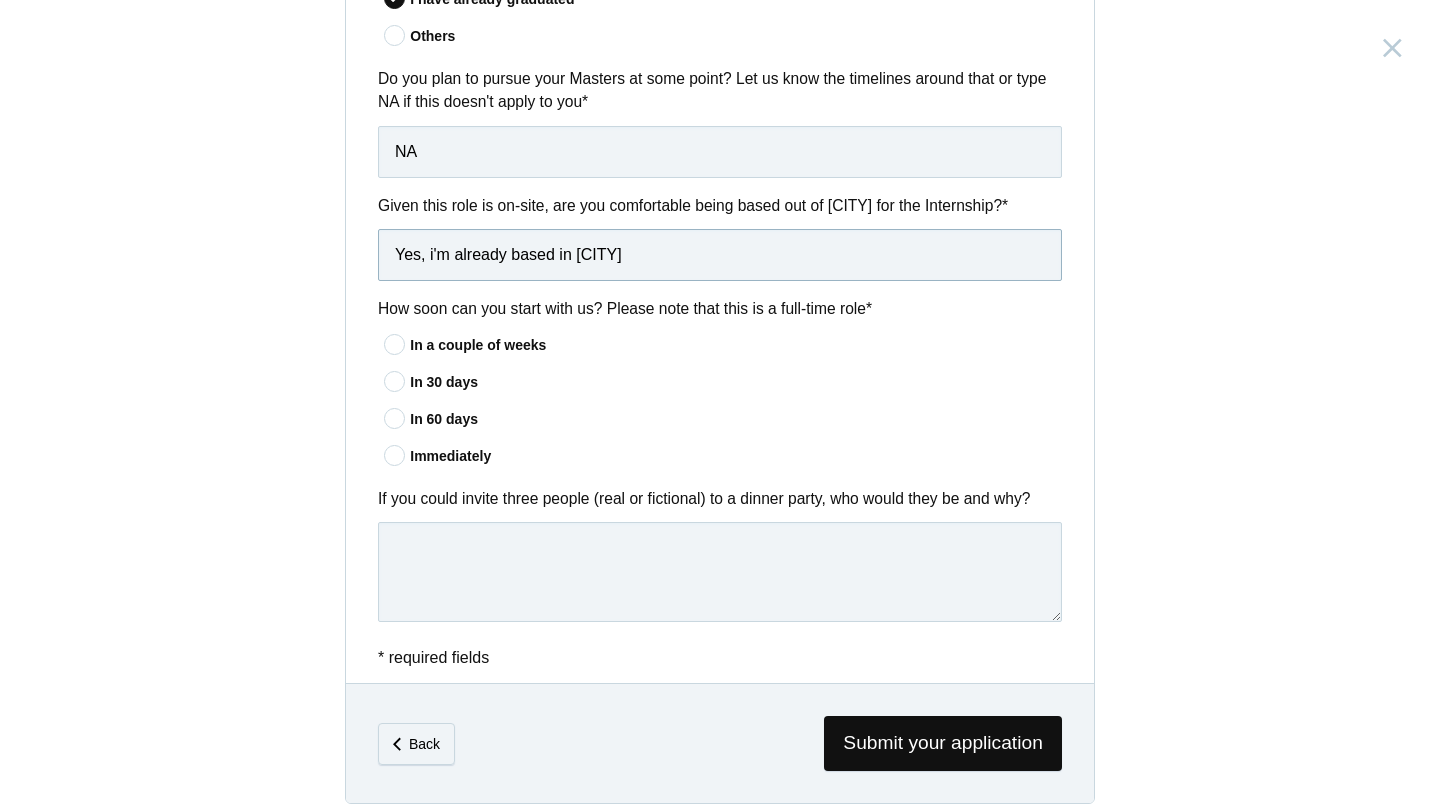 type on "Yes, i'm already based in [CITY]" 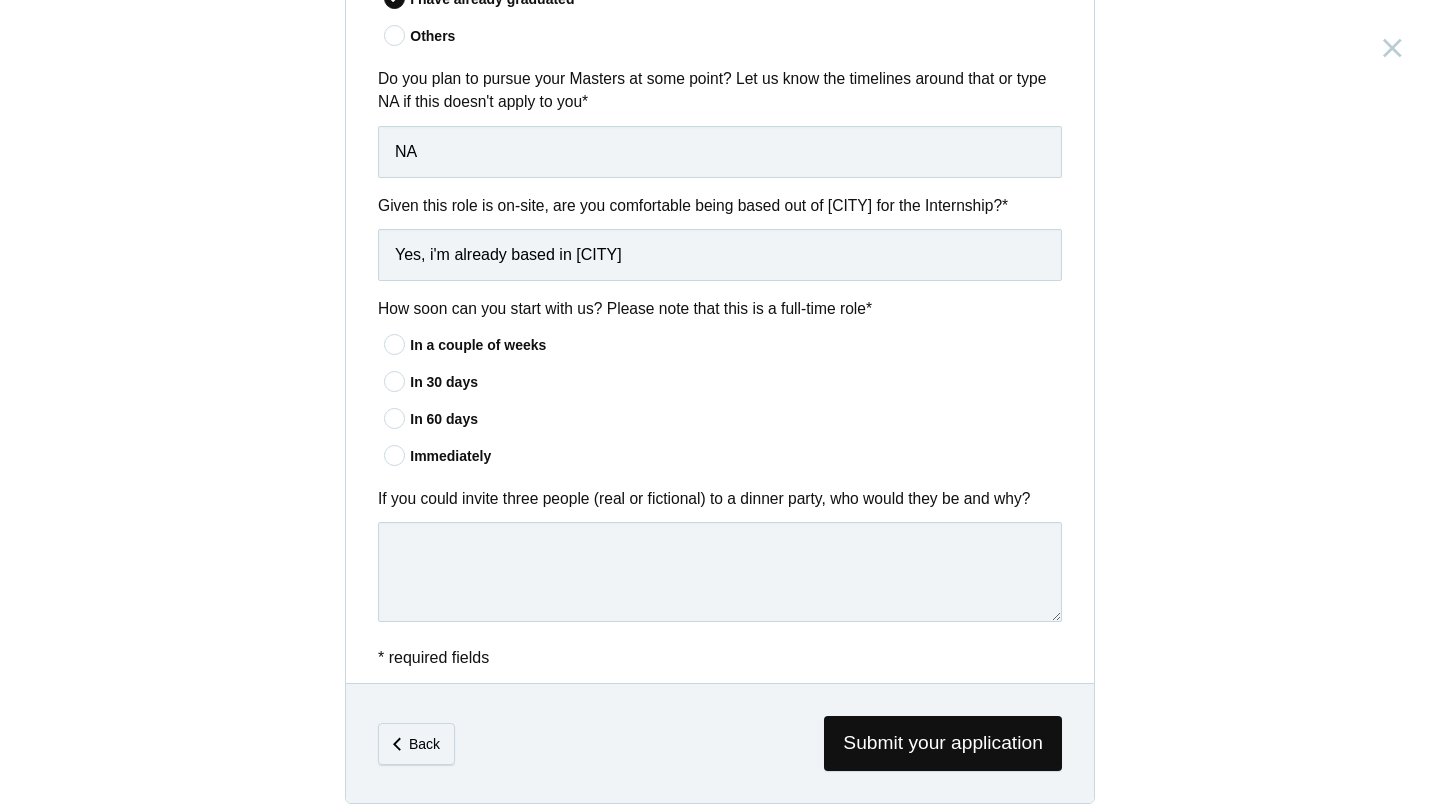 click at bounding box center (395, 343) 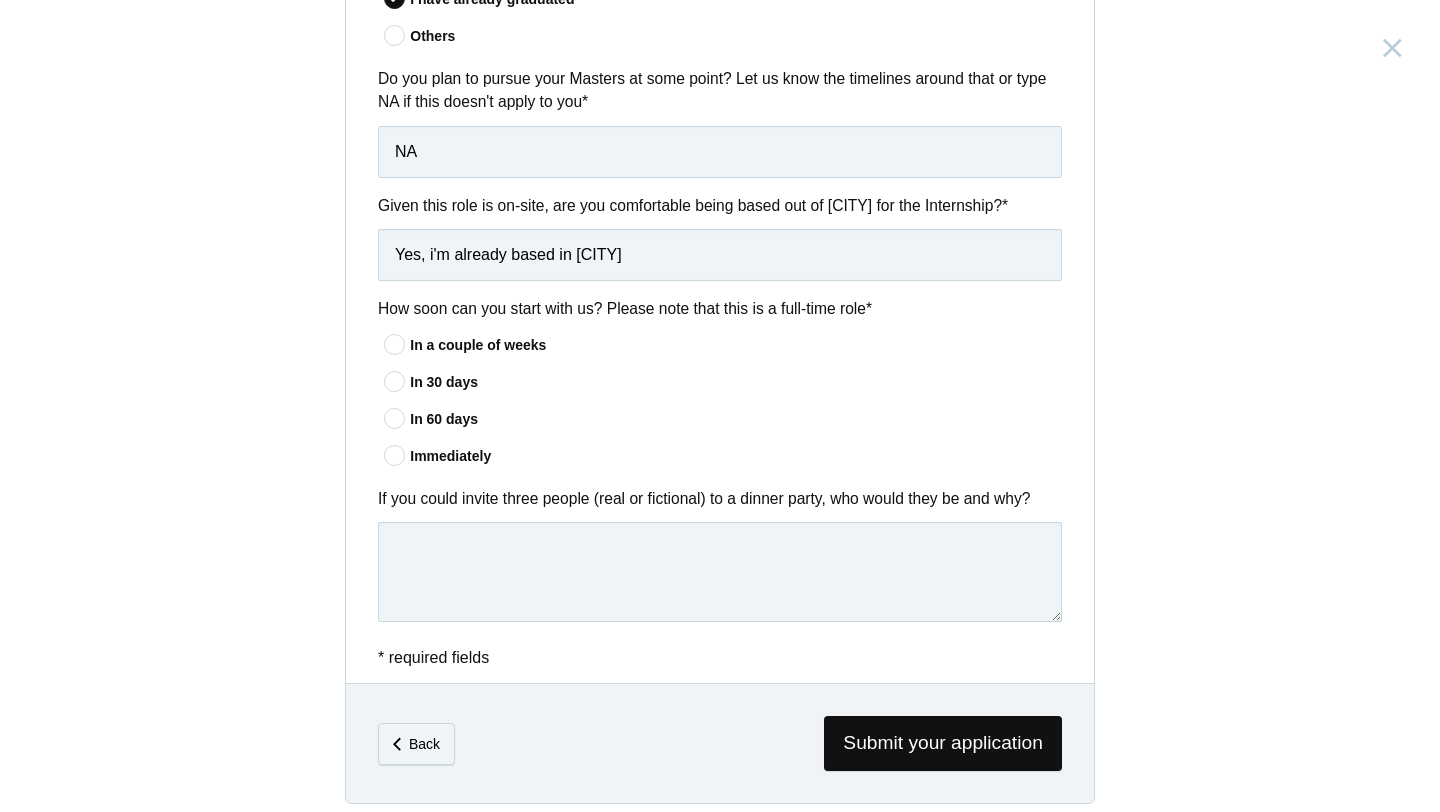 click on "In a couple of weeks" at bounding box center [0, 0] 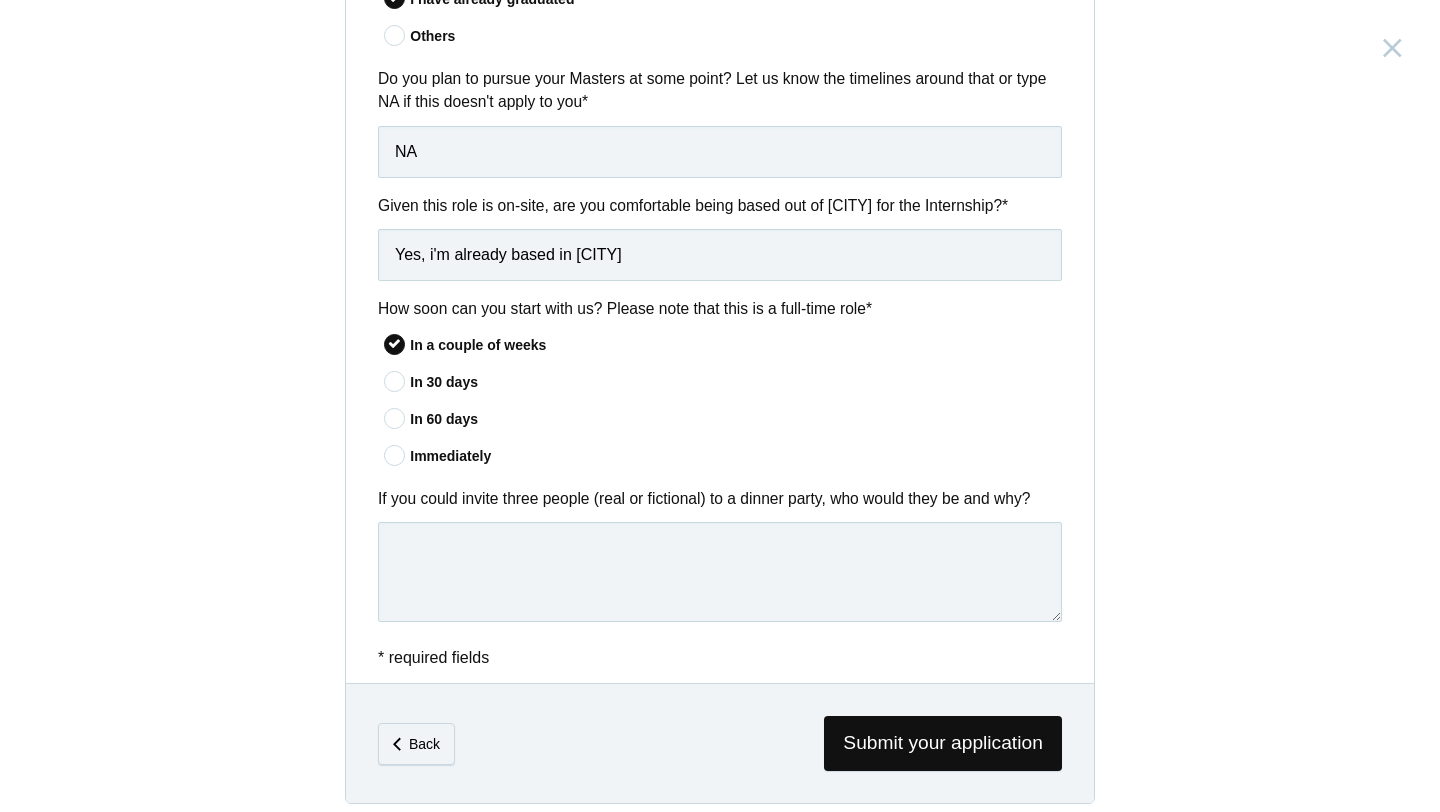 click at bounding box center (395, 454) 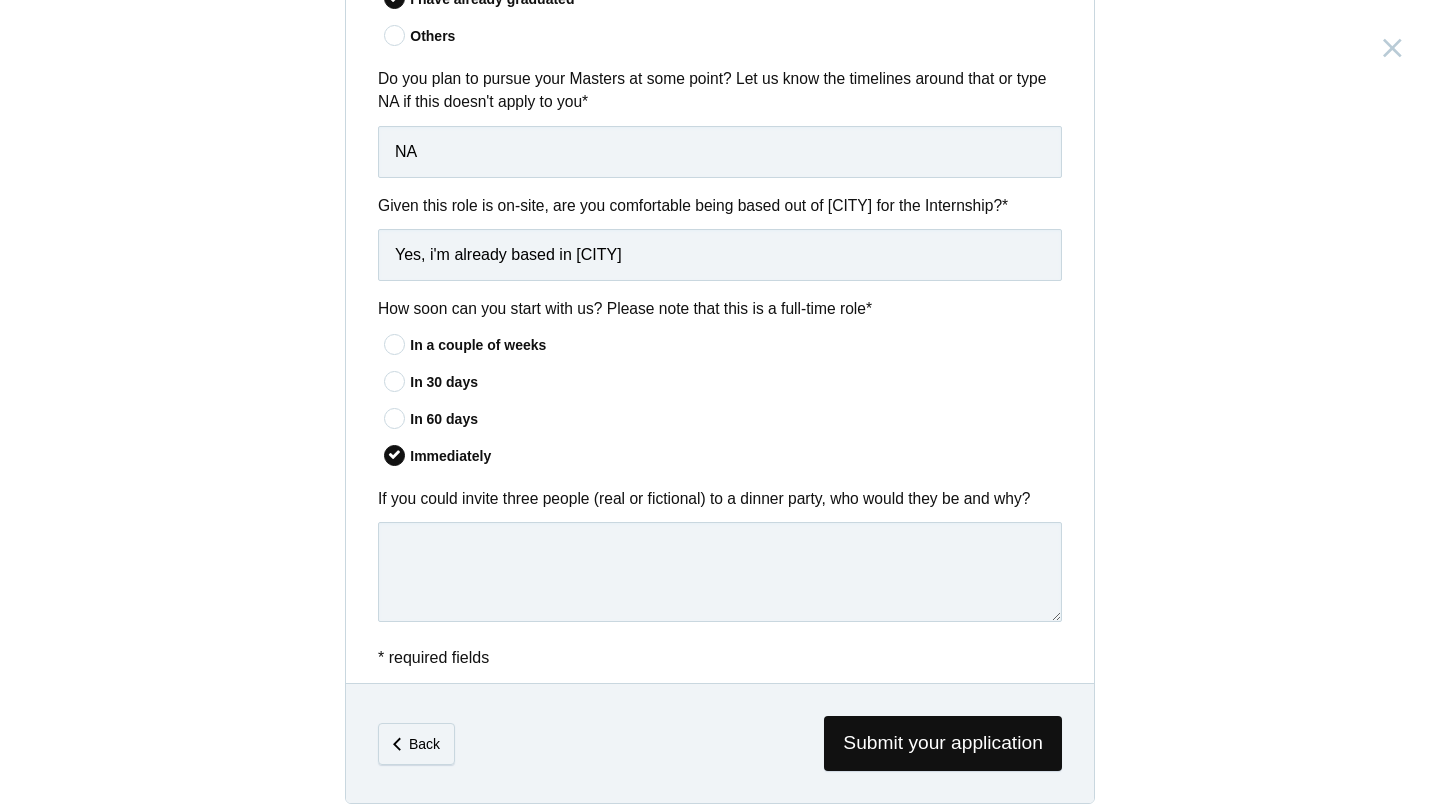 scroll, scrollTop: 1560, scrollLeft: 0, axis: vertical 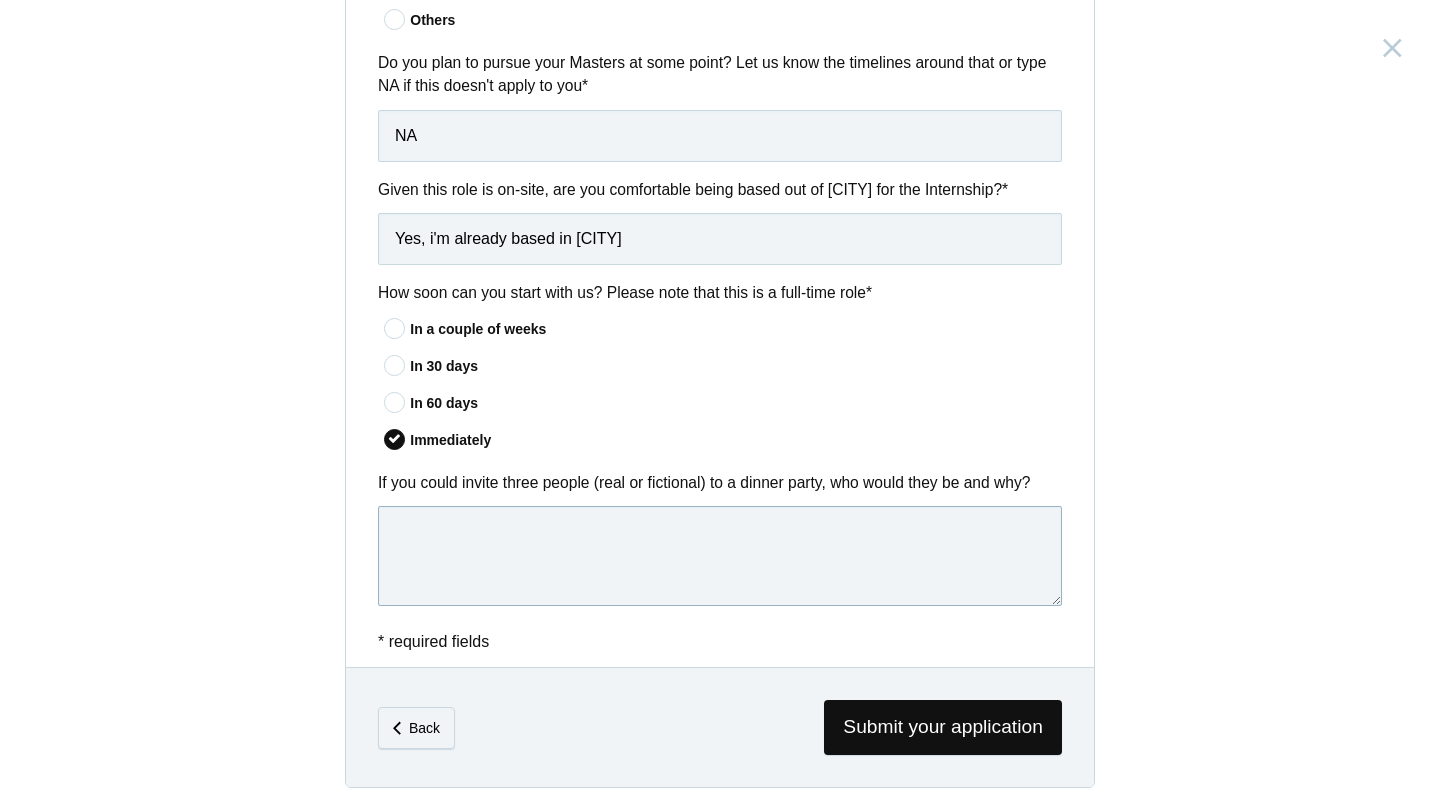 click at bounding box center [720, 556] 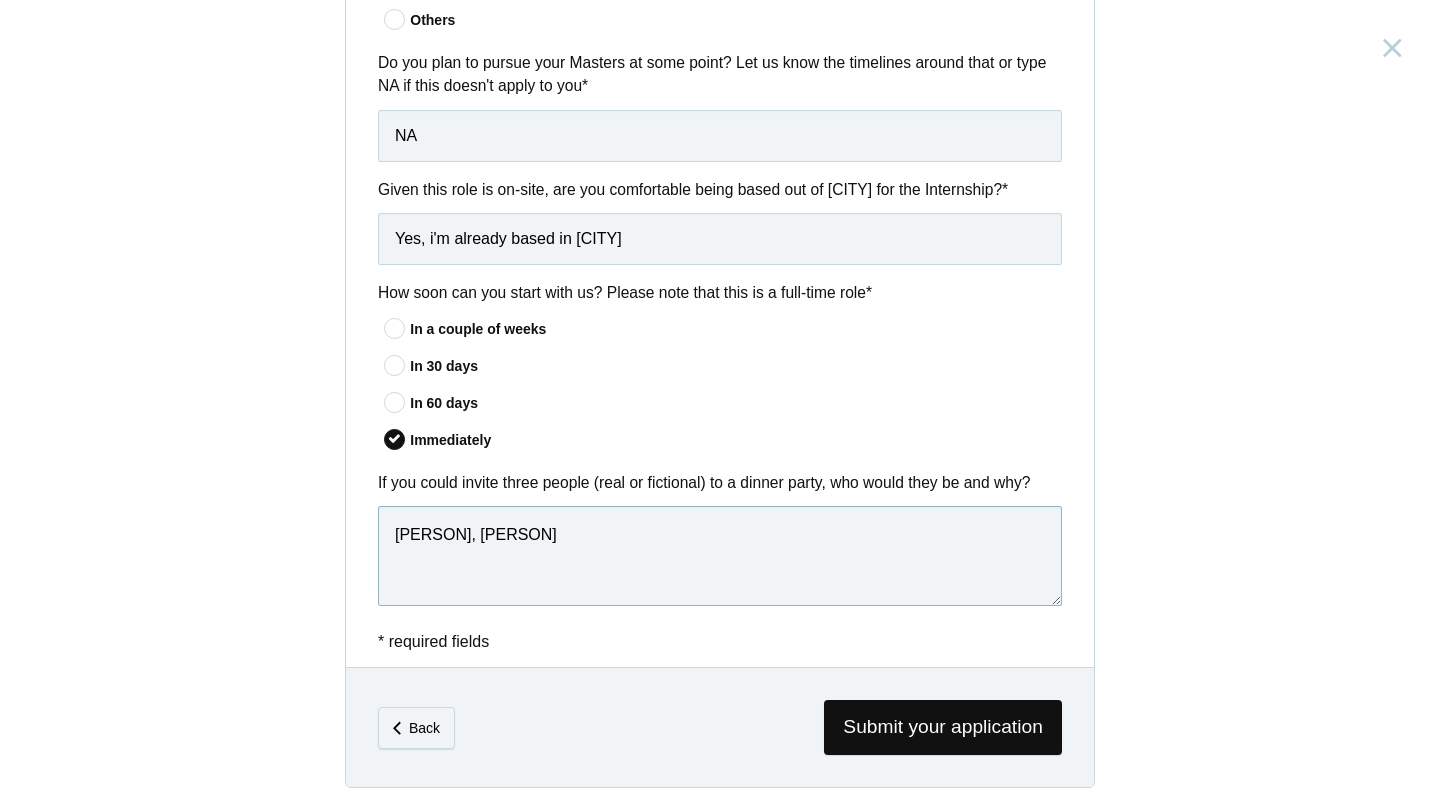 type on "[PERSON], [PERSON]" 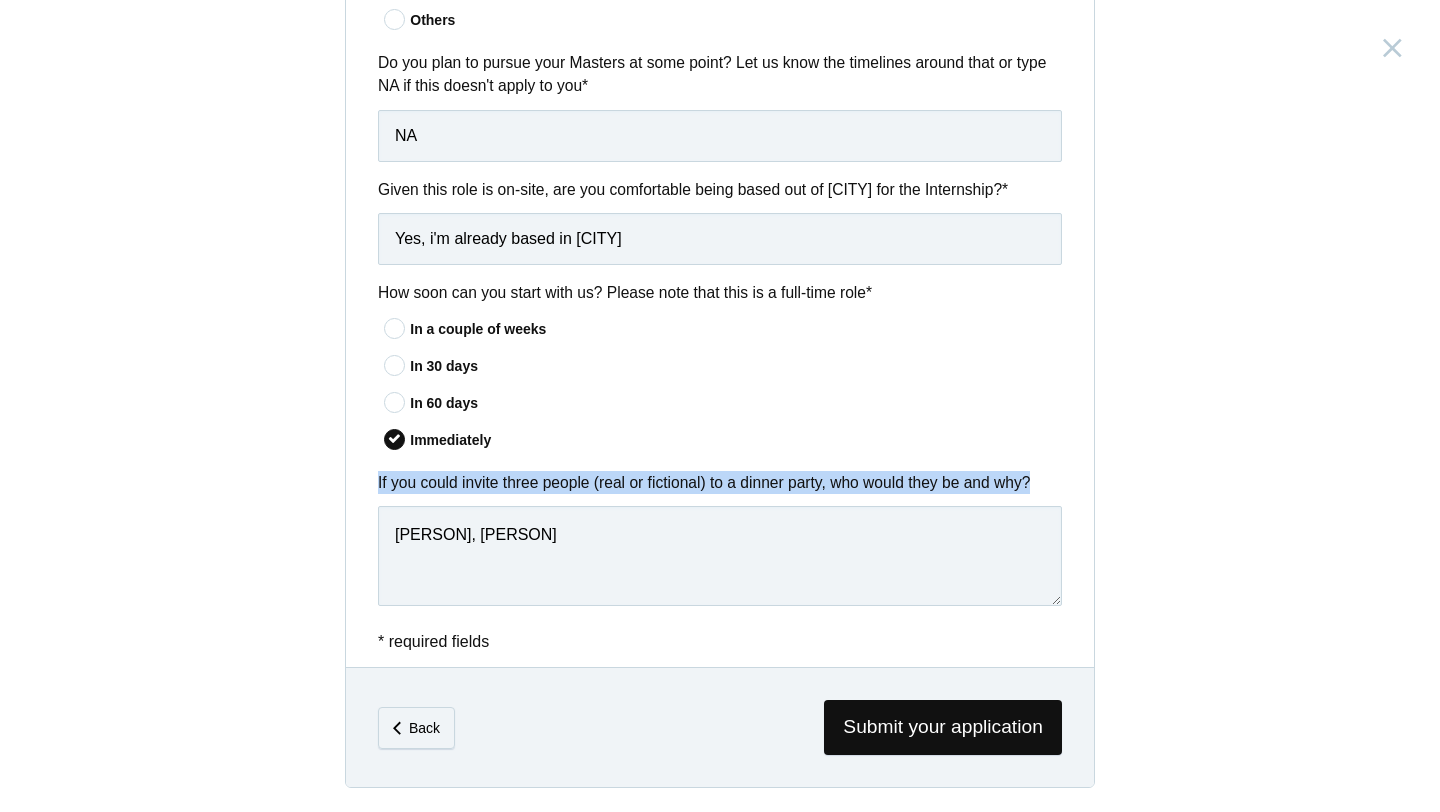 drag, startPoint x: 1063, startPoint y: 479, endPoint x: 375, endPoint y: 481, distance: 688.0029 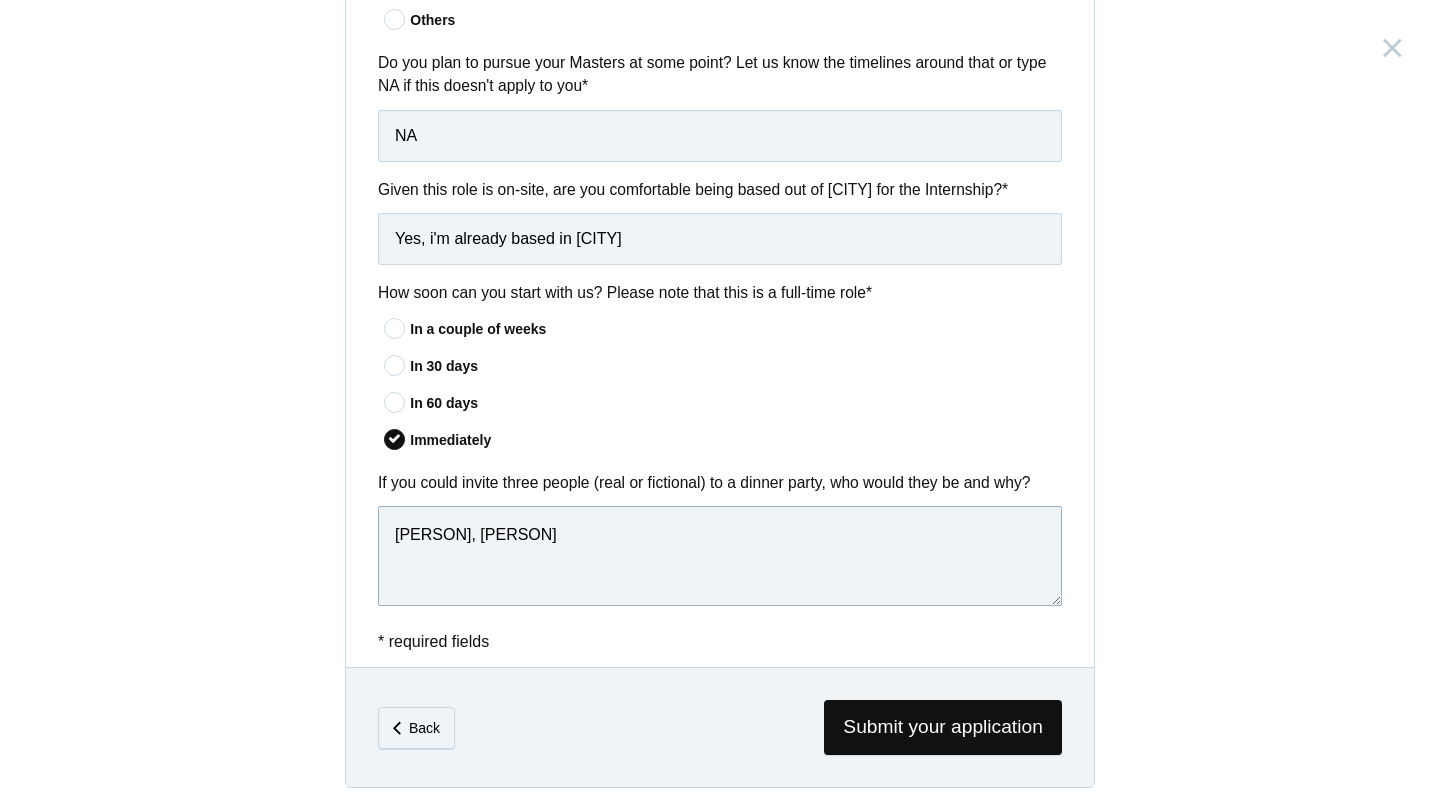drag, startPoint x: 646, startPoint y: 540, endPoint x: 341, endPoint y: 545, distance: 305.041 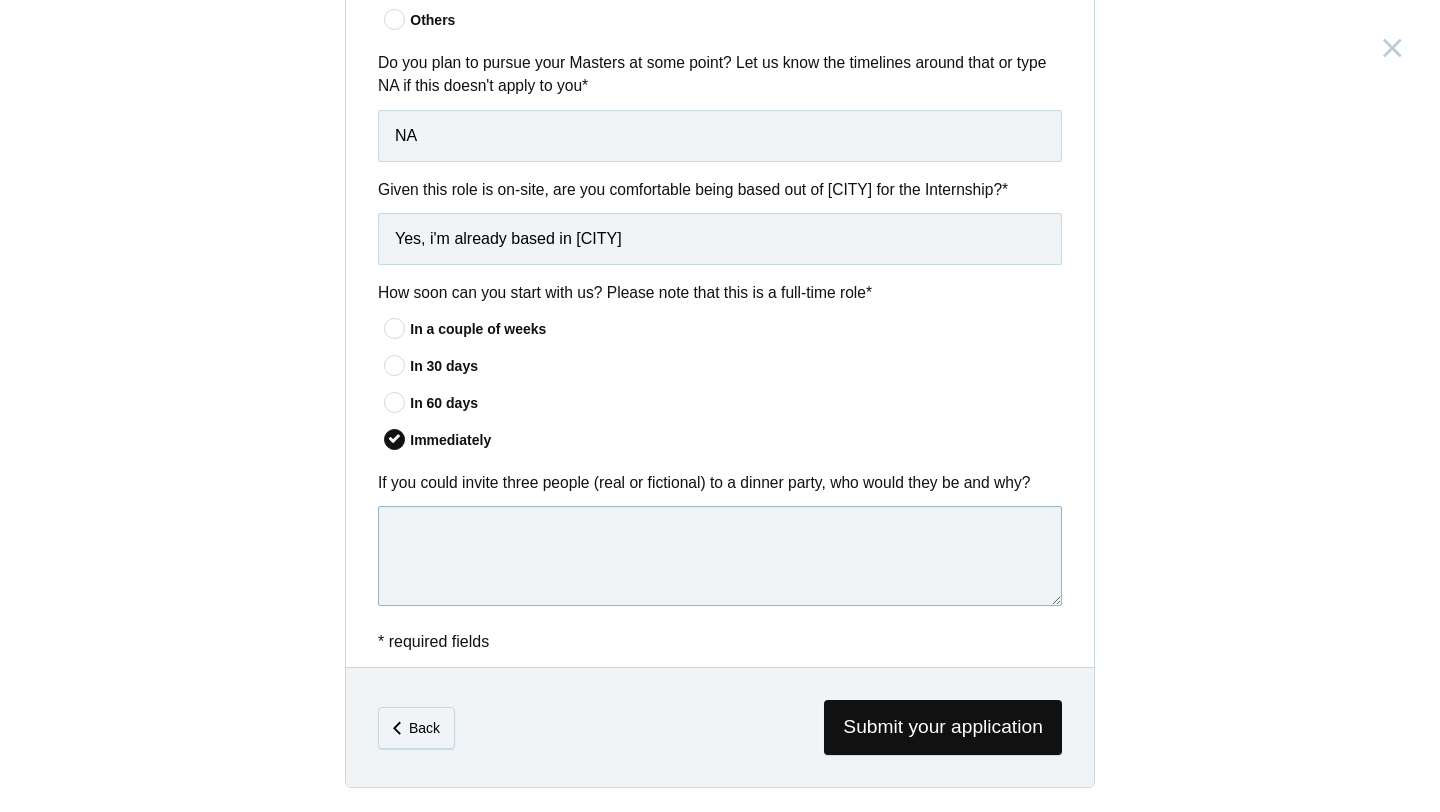 paste on "I know you're probably expecting some big names, but if I could invite anyone to a dinner party, it would be my brothers. I'm the happiest version of myself when I'm with them—nothing beats eating our favorite food, laughing at the same old jokes, and just being fully at ease. Sure, I could name some famous thinkers or fictional legends, but let's be real—I’d probably just sit there awkwardly. With my brothers, it’s joy, comfort, and connection. That’s the kind of dinner I’d never forget." 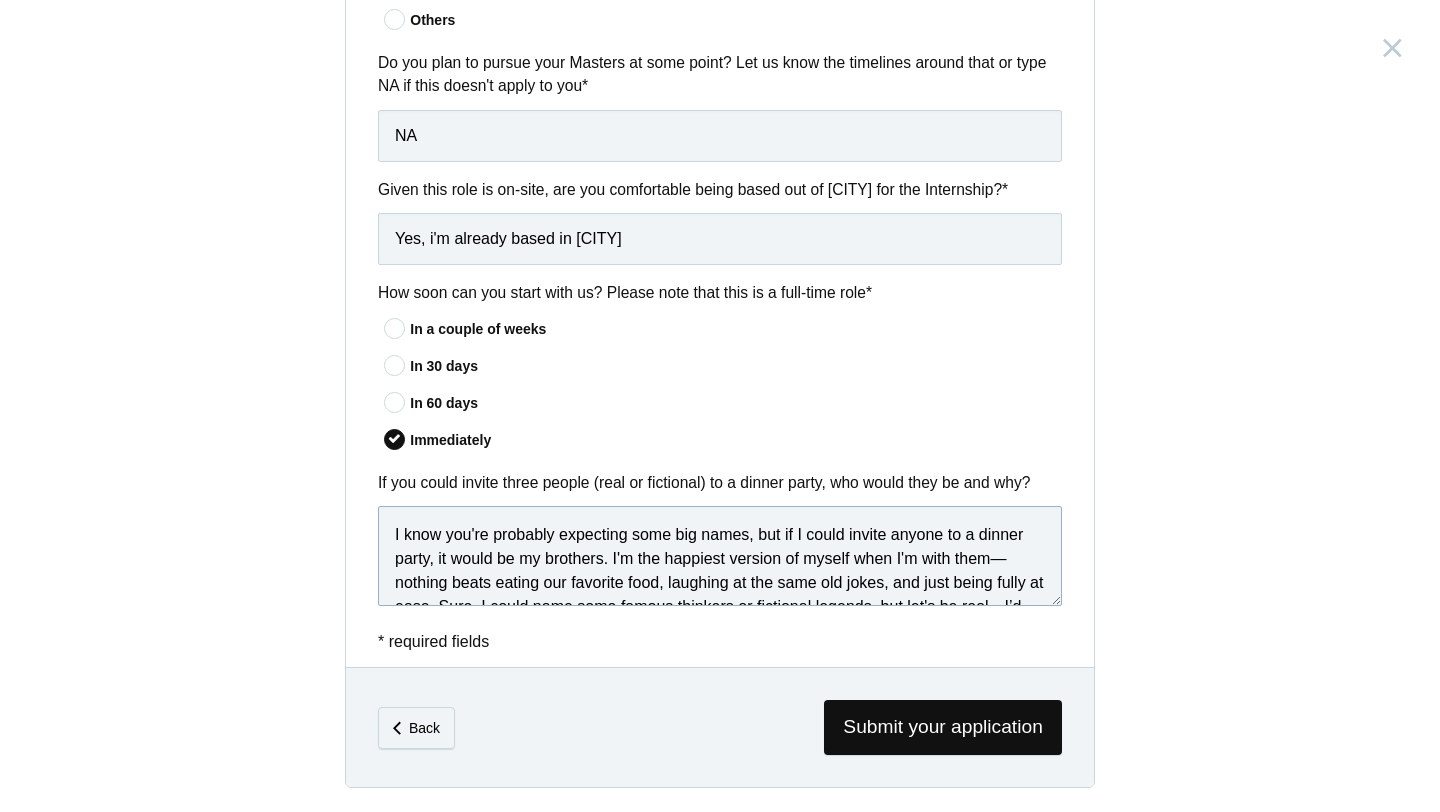 scroll, scrollTop: 43, scrollLeft: 0, axis: vertical 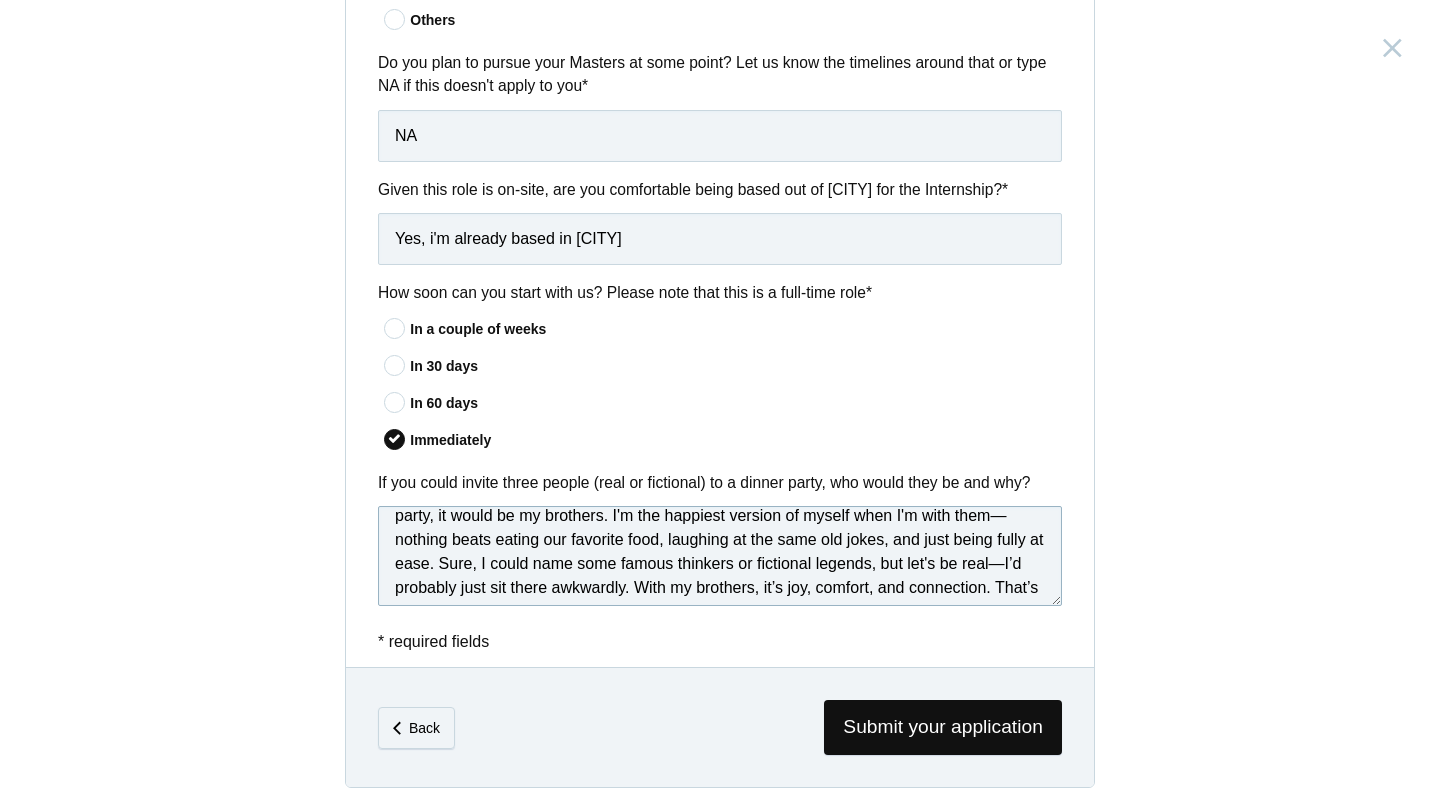 click on "I know you're probably expecting some big names, but if I could invite anyone to a dinner party, it would be my brothers. I'm the happiest version of myself when I'm with them—nothing beats eating our favorite food, laughing at the same old jokes, and just being fully at ease. Sure, I could name some famous thinkers or fictional legends, but let's be real—I’d probably just sit there awkwardly. With my brothers, it’s joy, comfort, and connection. That’s the kind of dinner I’d never forget." at bounding box center [720, 556] 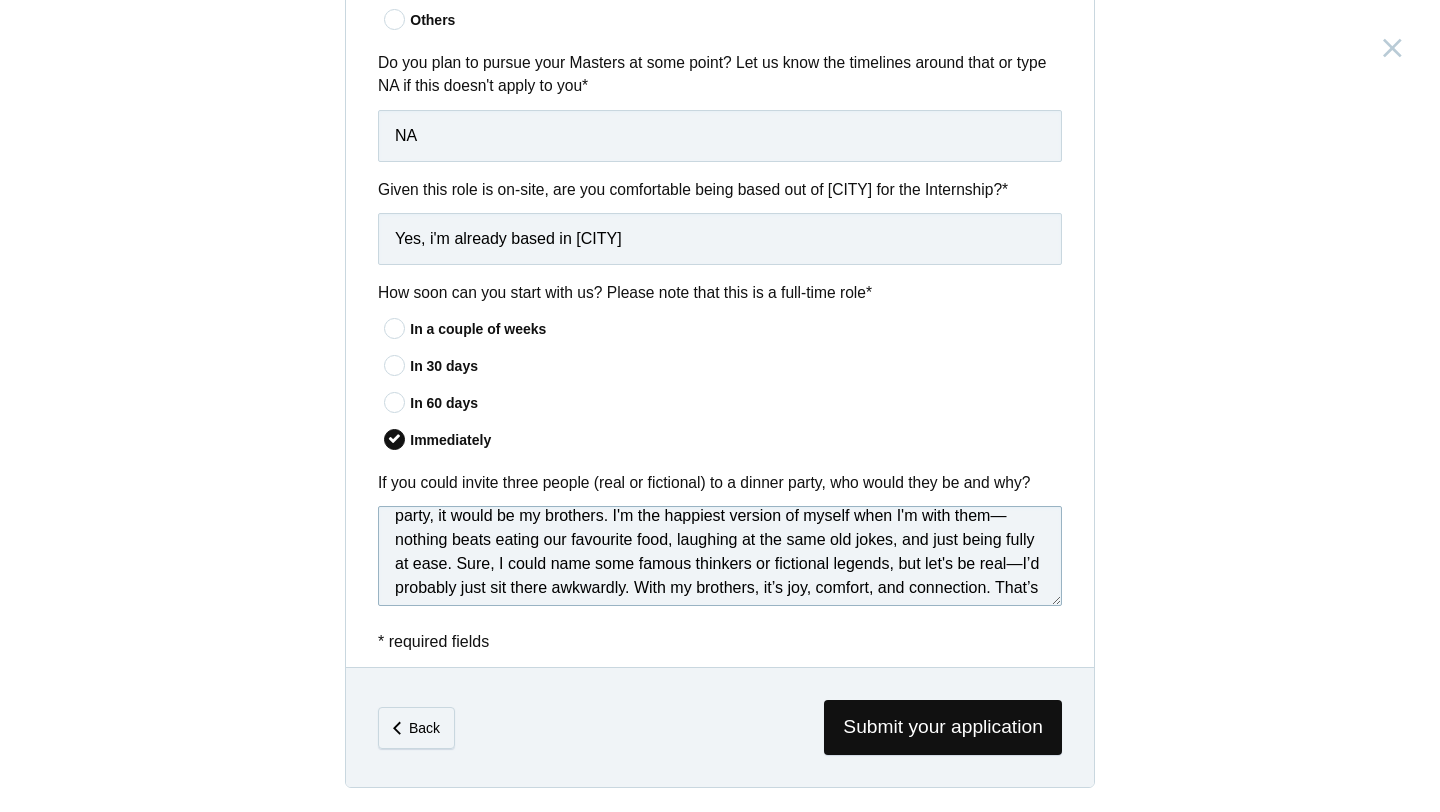 scroll, scrollTop: 78, scrollLeft: 0, axis: vertical 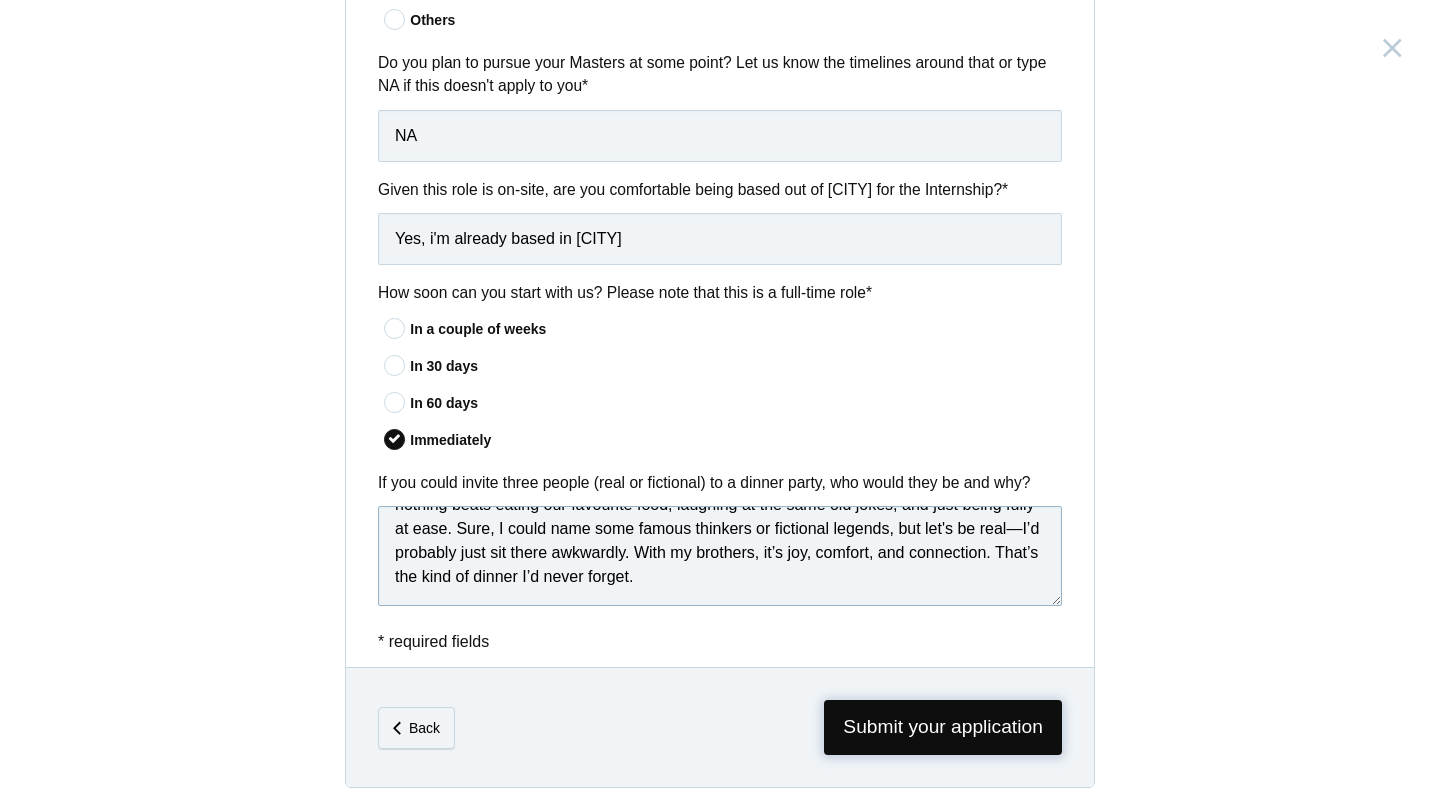 type on "I know you're probably expecting some big names, but if I could invite anyone to a dinner party, it would be my brothers. I'm the happiest version of myself when I'm with them—nothing beats eating our favourite food, laughing at the same old jokes, and just being fully at ease. Sure, I could name some famous thinkers or fictional legends, but let's be real—I’d probably just sit there awkwardly. With my brothers, it’s joy, comfort, and connection. That’s the kind of dinner I’d never forget." 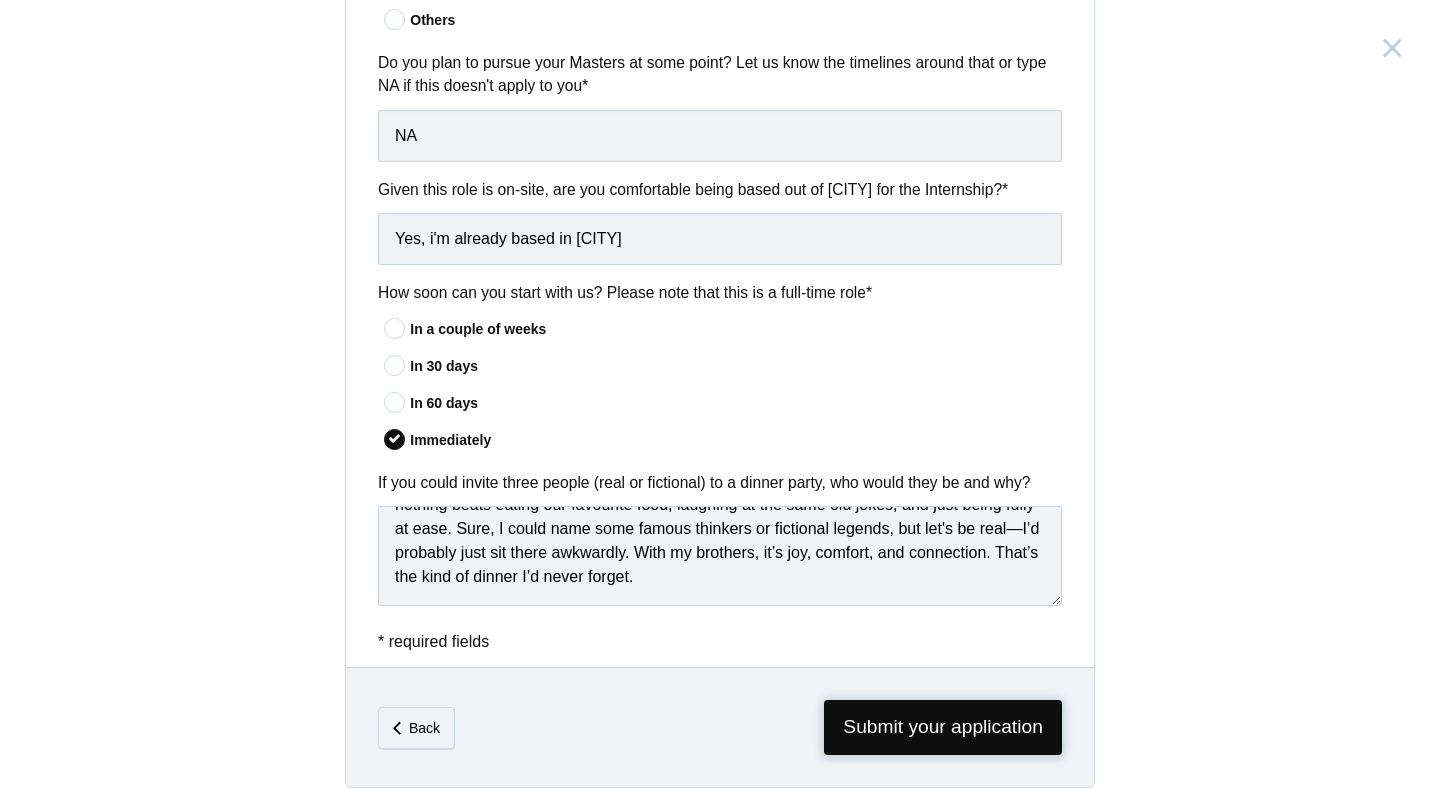 click on "Submit your application" at bounding box center [943, 727] 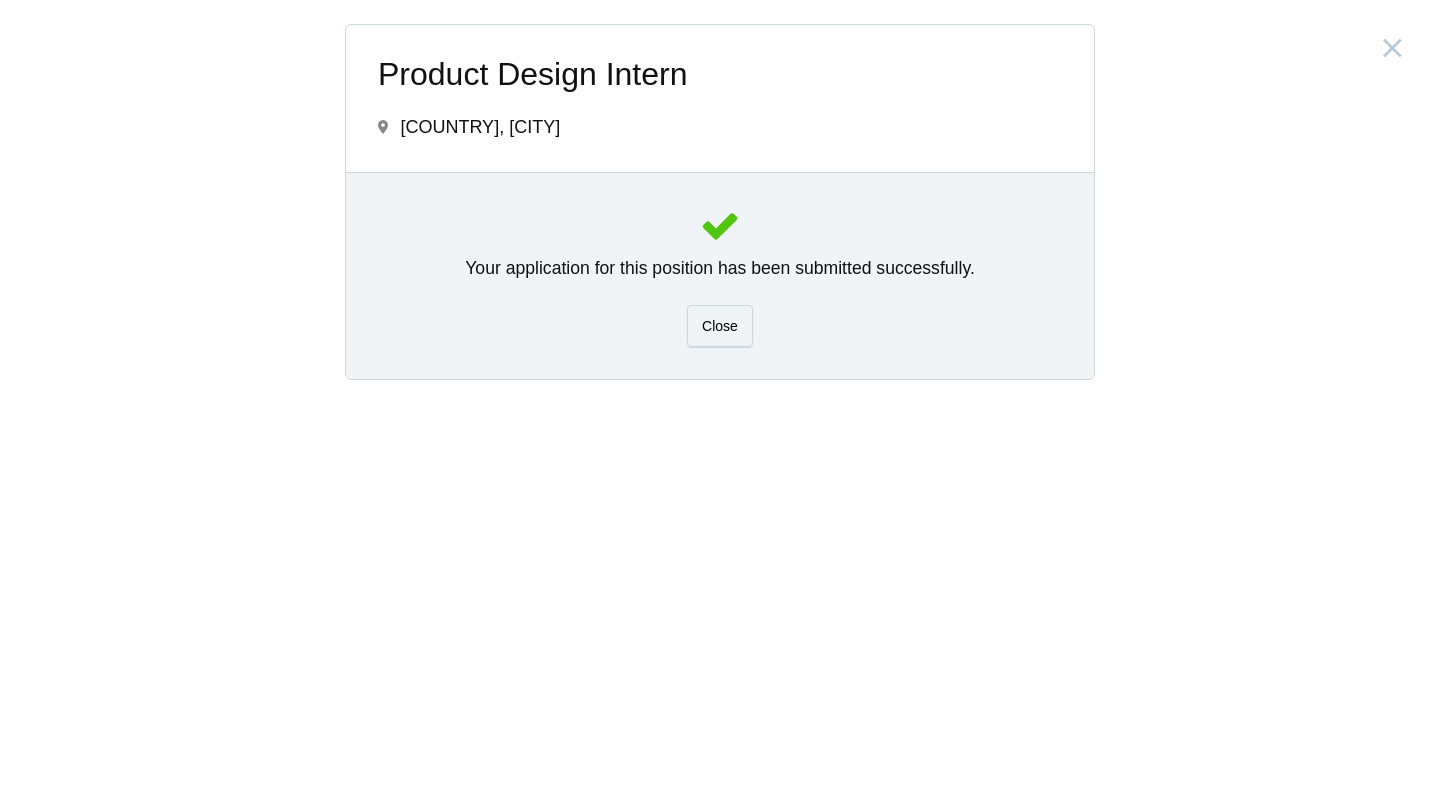scroll, scrollTop: 0, scrollLeft: 0, axis: both 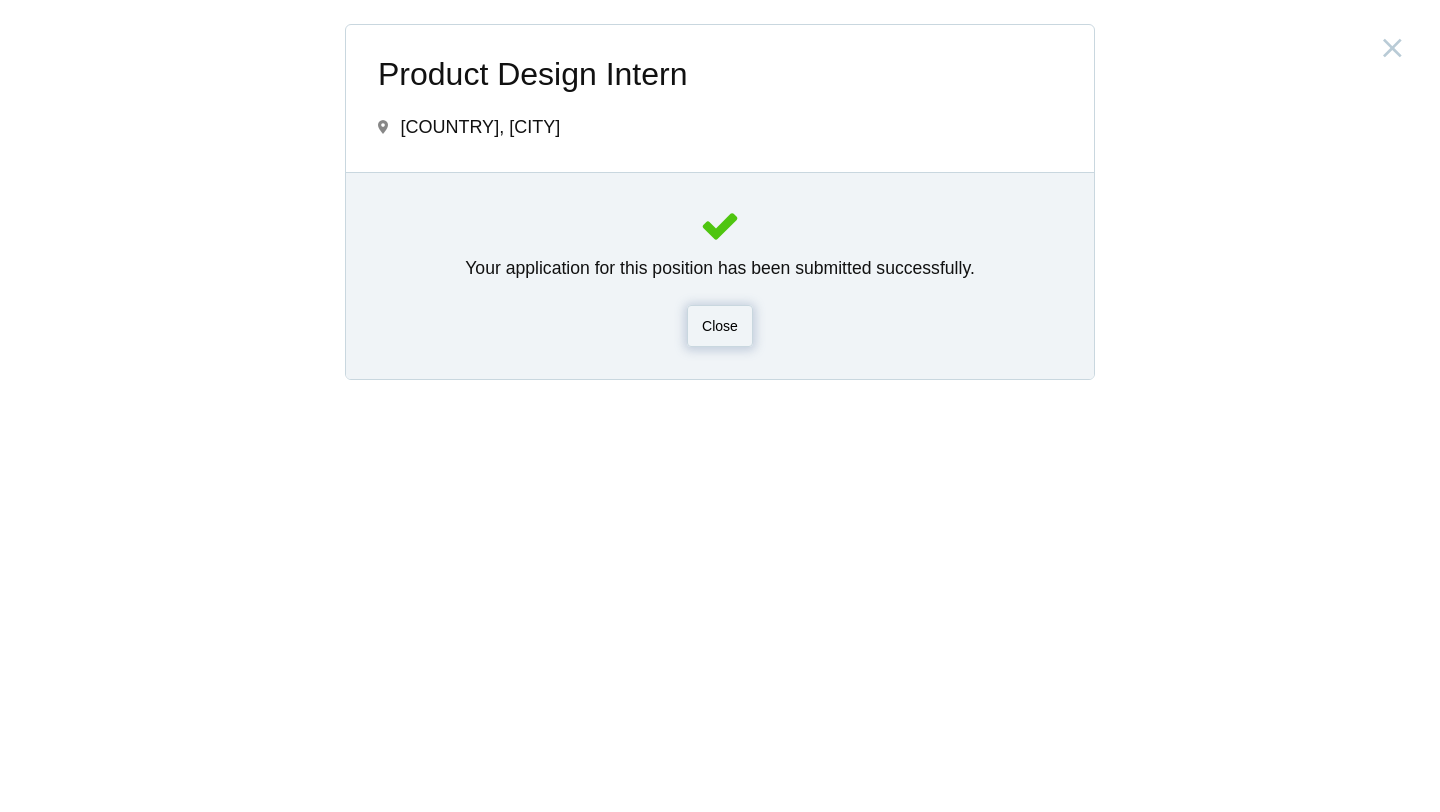click on "Close" at bounding box center [720, 326] 